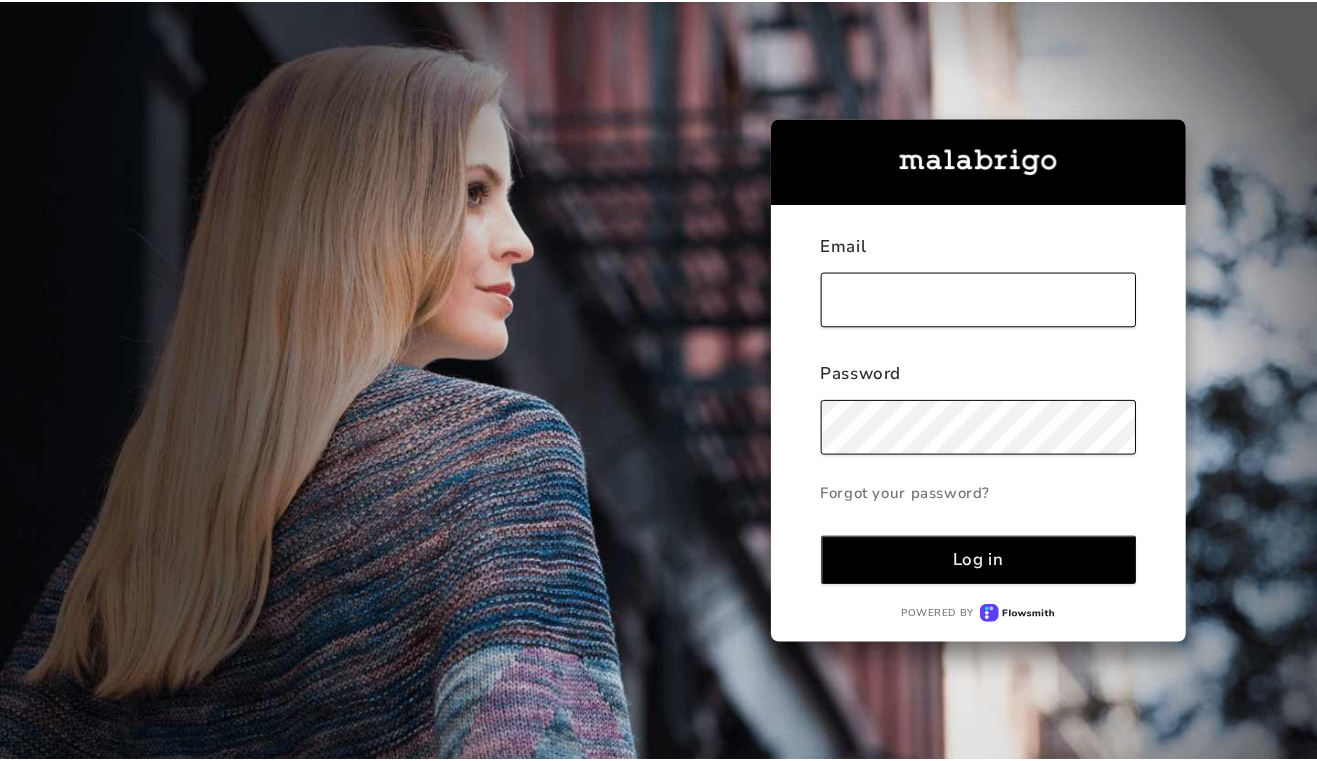 scroll, scrollTop: 0, scrollLeft: 0, axis: both 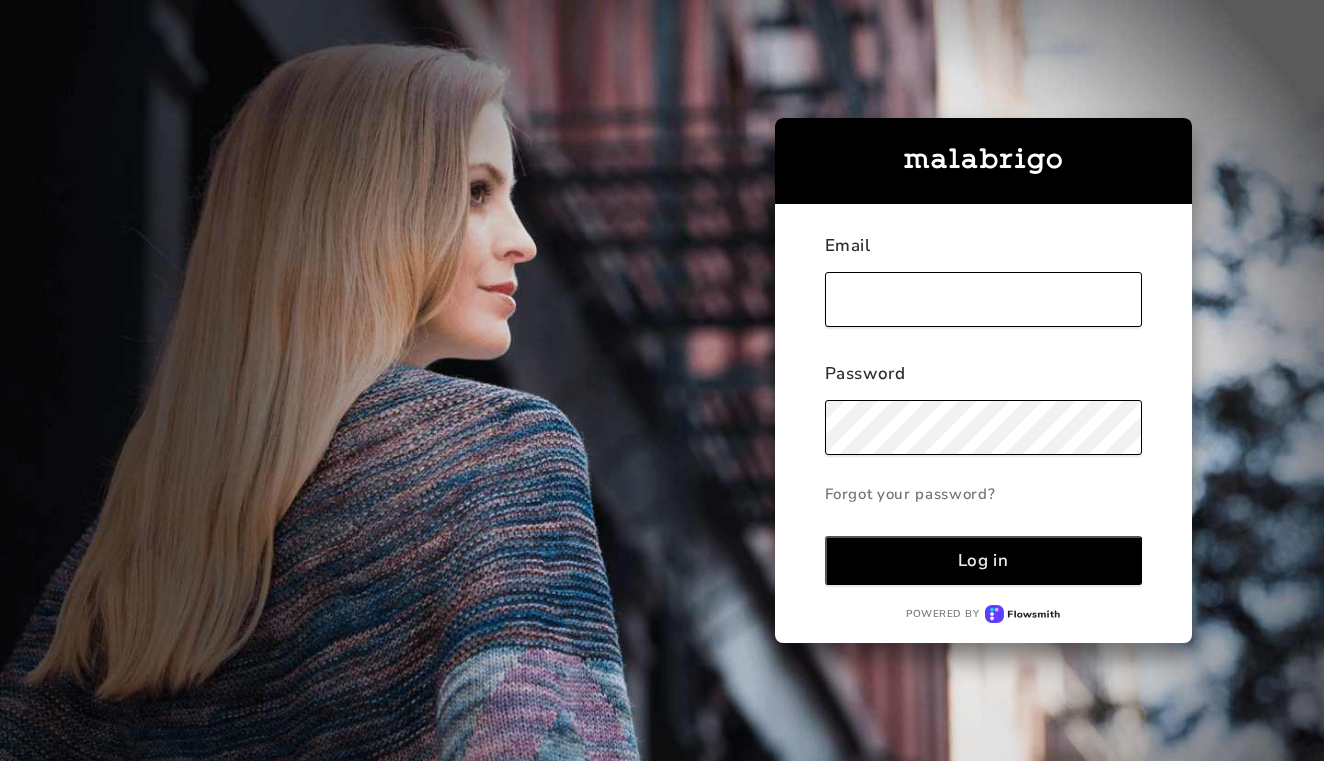 type on "[EMAIL_ADDRESS][DOMAIN_NAME]" 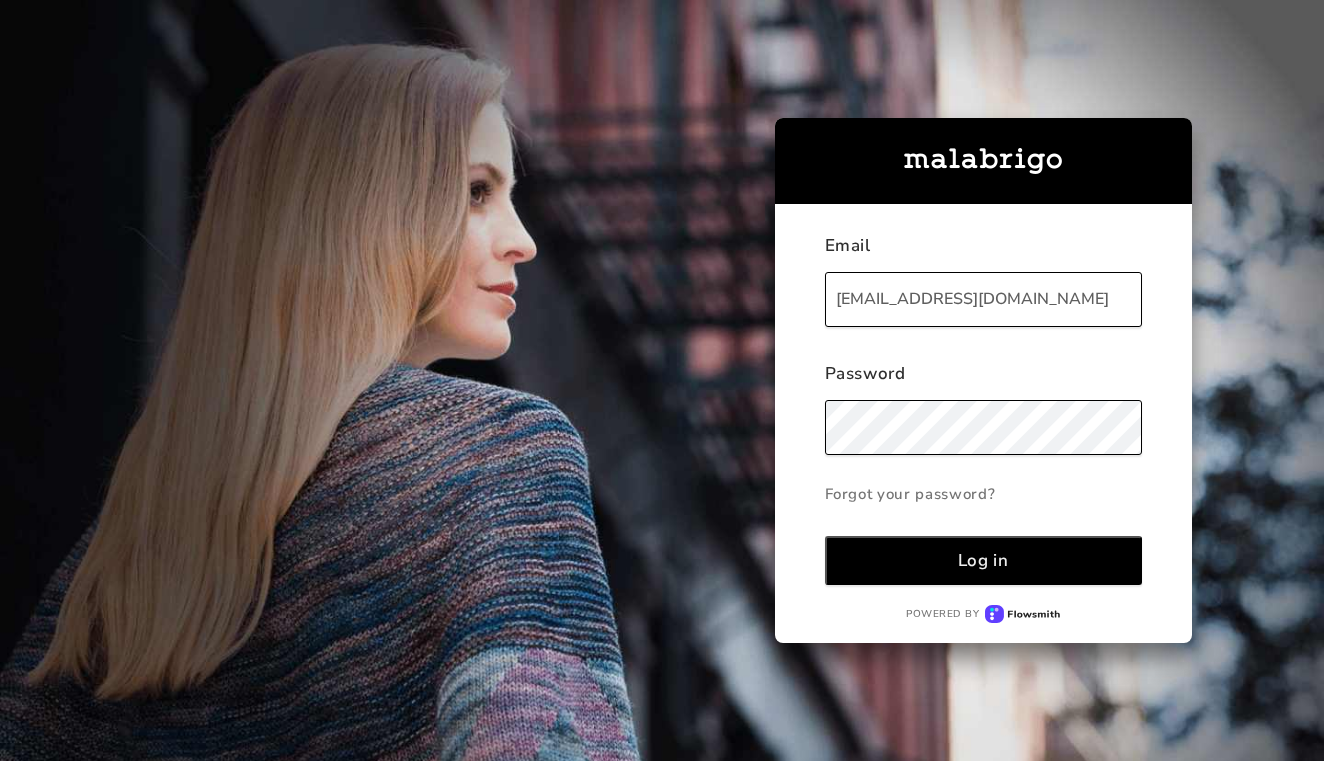 click on "Log in" at bounding box center (983, 560) 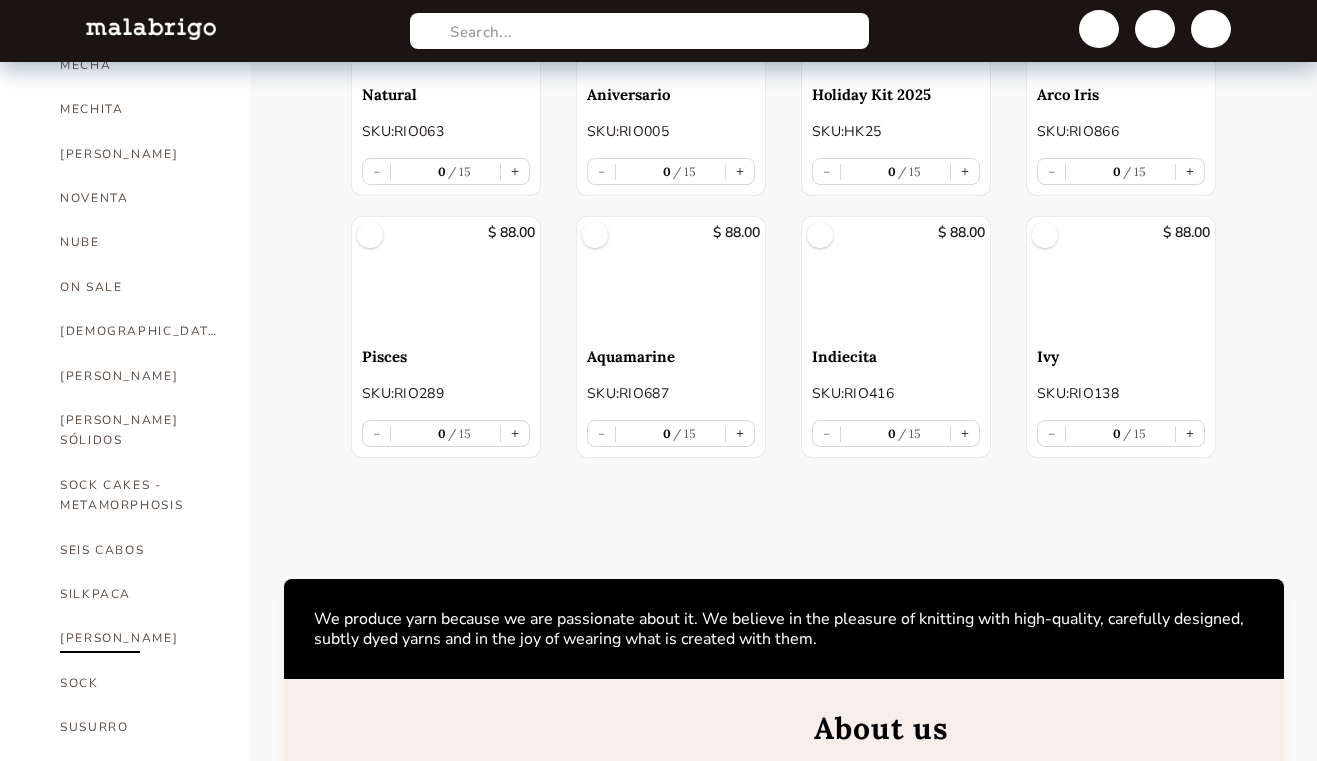 scroll, scrollTop: 908, scrollLeft: 0, axis: vertical 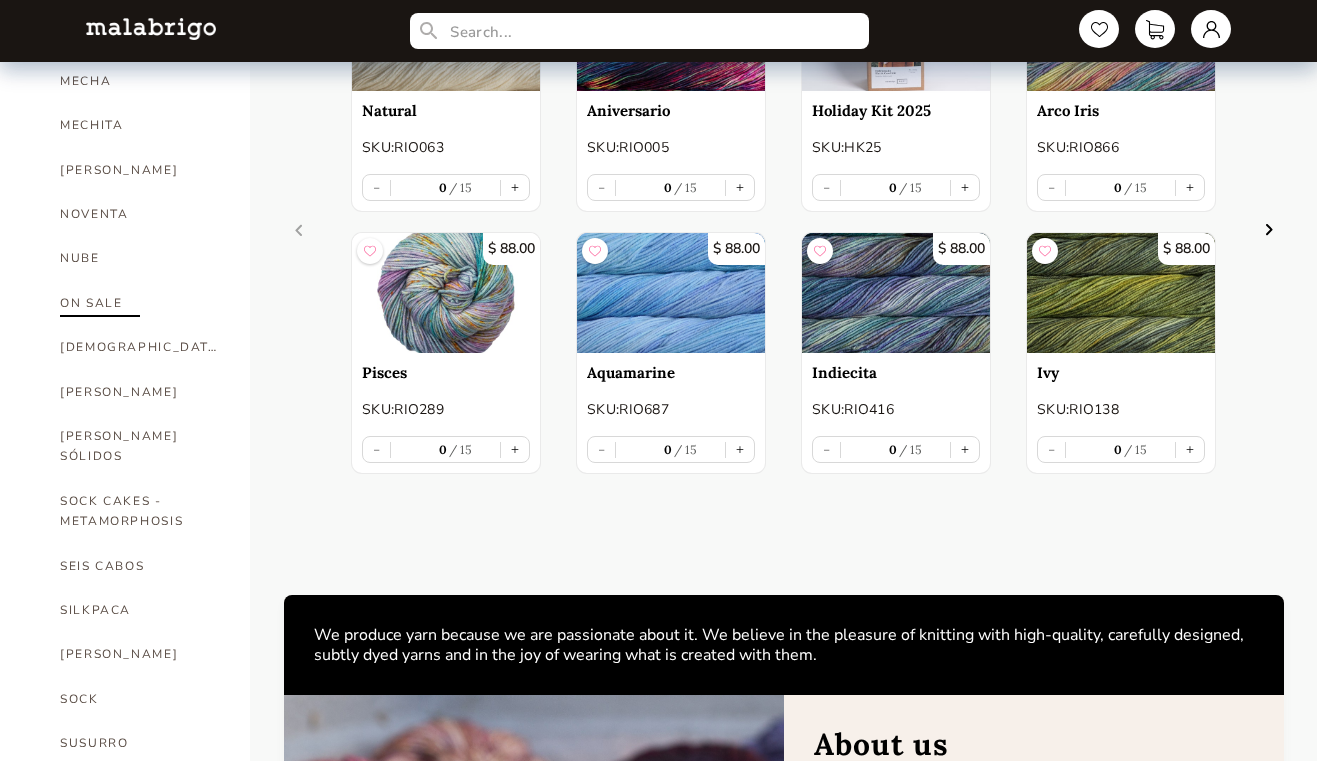 click on "ON SALE" at bounding box center [140, 303] 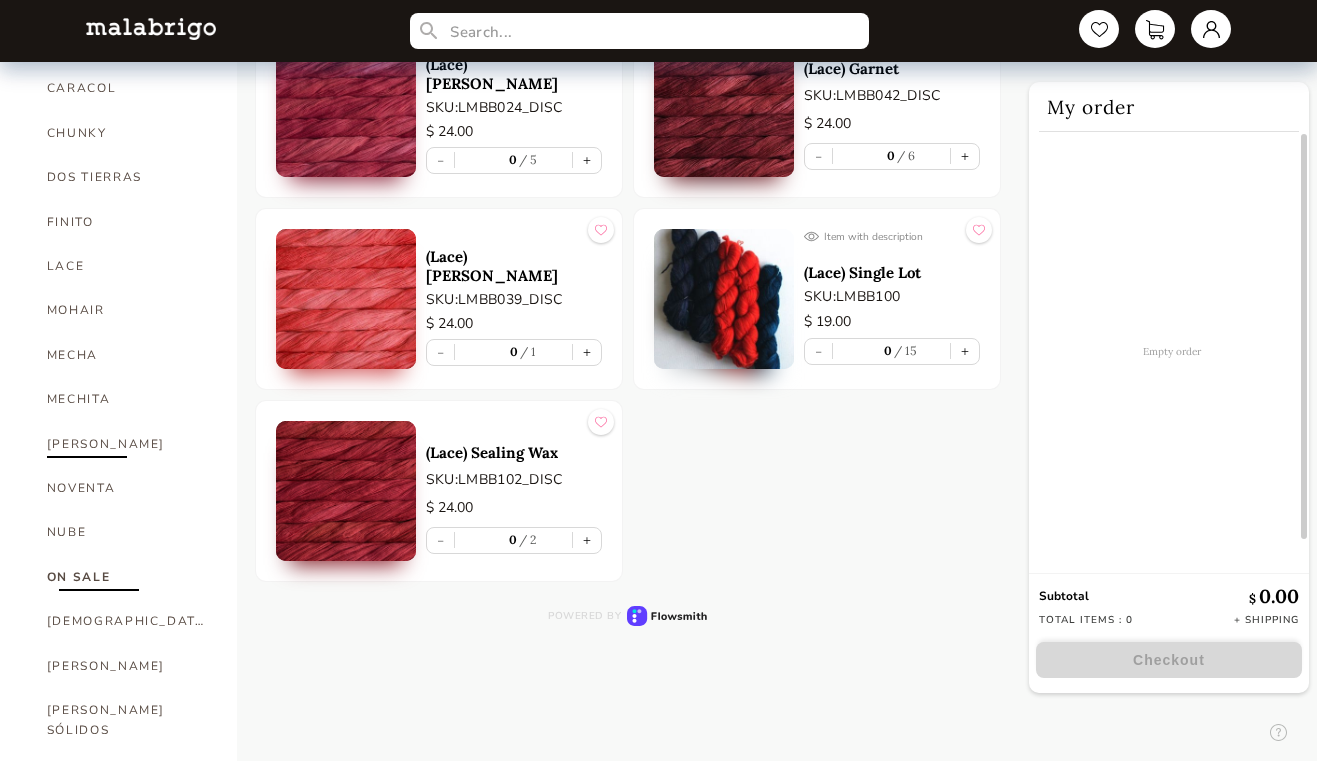 scroll, scrollTop: 638, scrollLeft: 0, axis: vertical 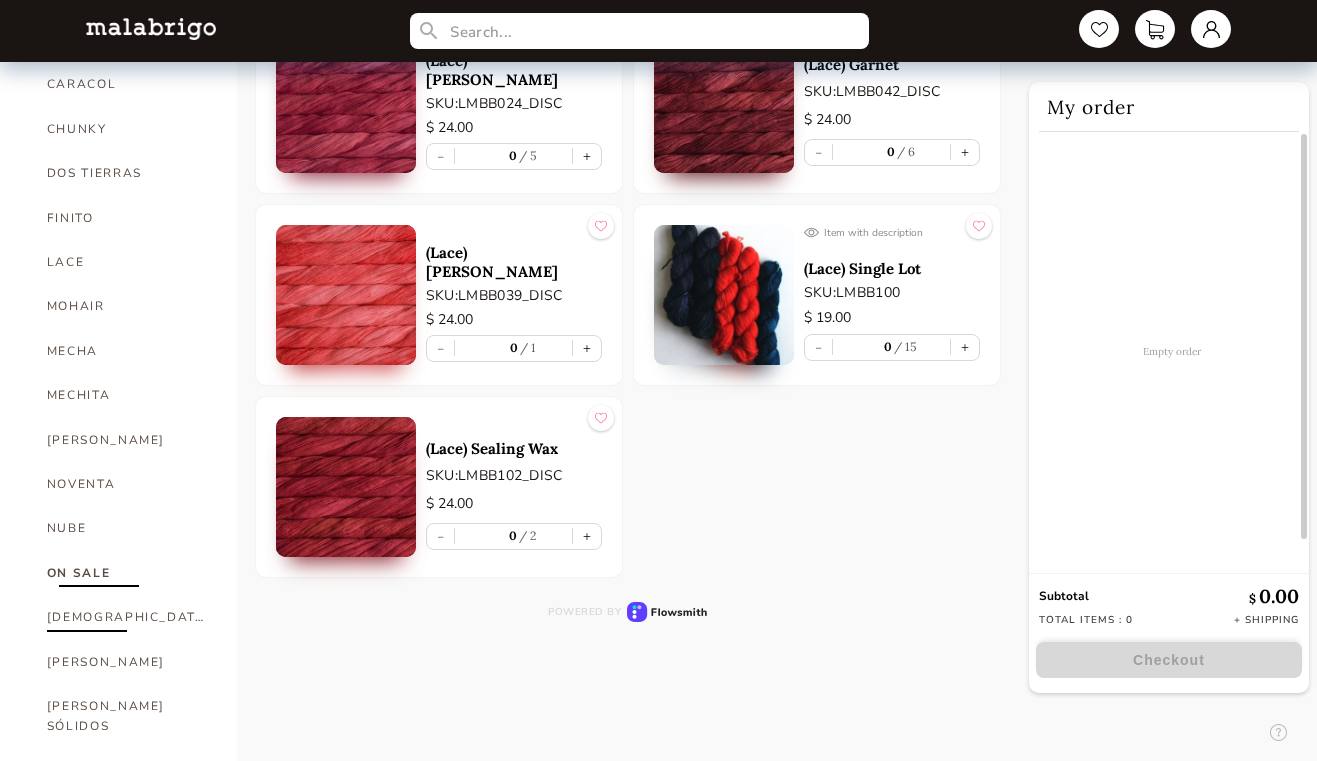 click on "[DEMOGRAPHIC_DATA]" at bounding box center [127, 617] 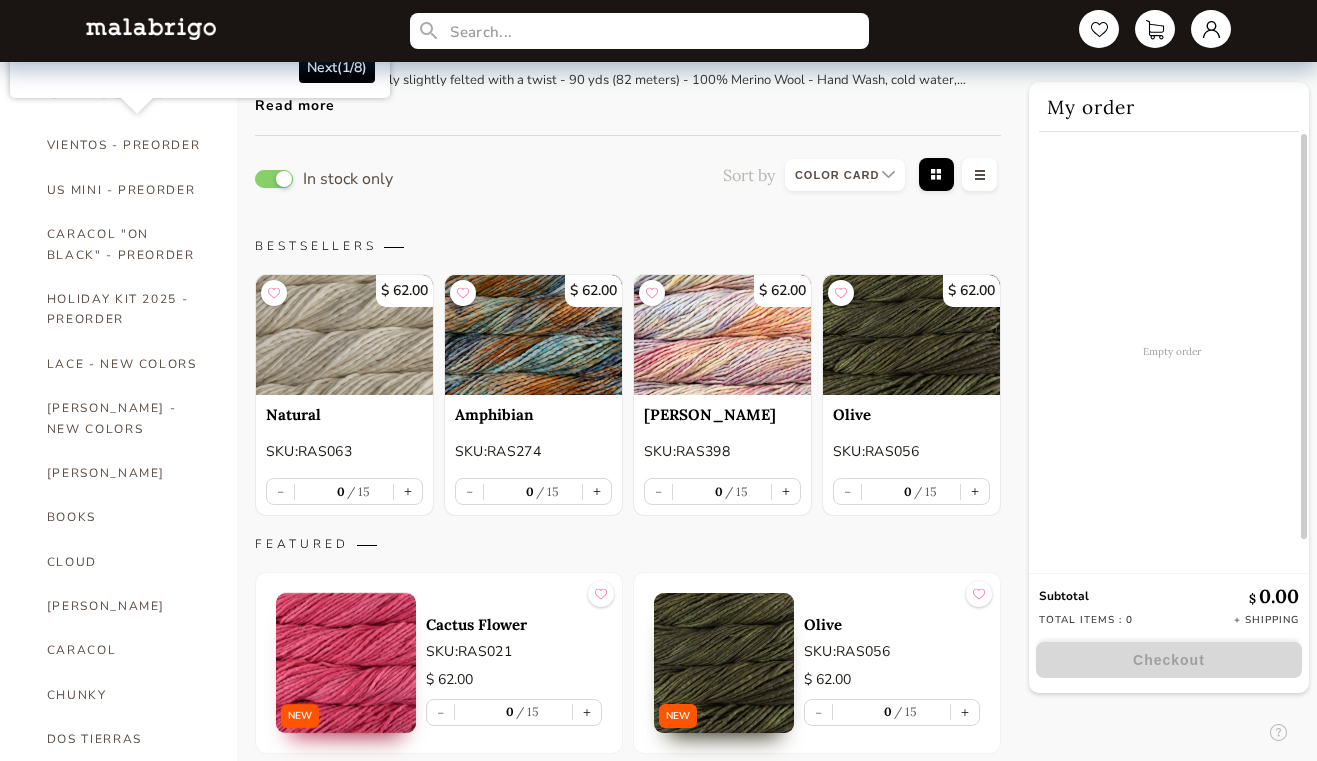 scroll, scrollTop: 69, scrollLeft: 0, axis: vertical 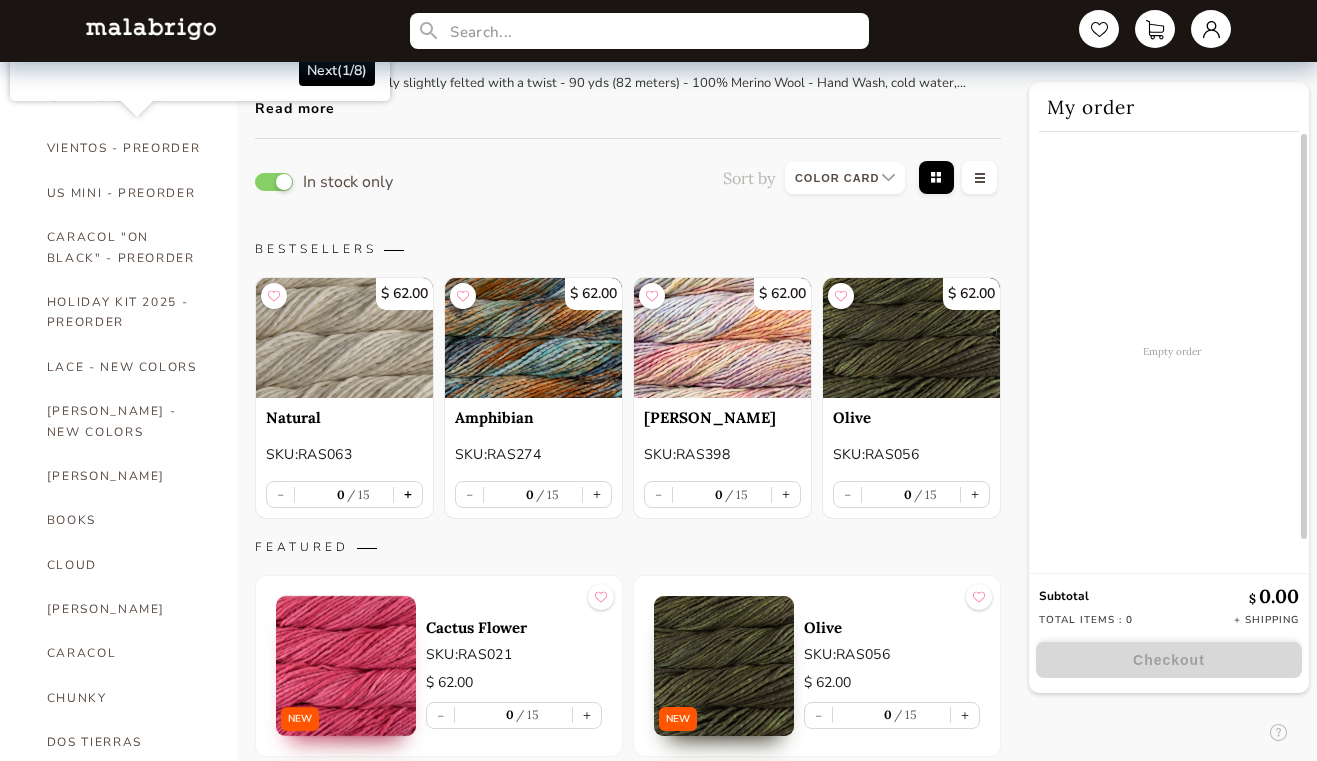 click on "+" at bounding box center (408, 494) 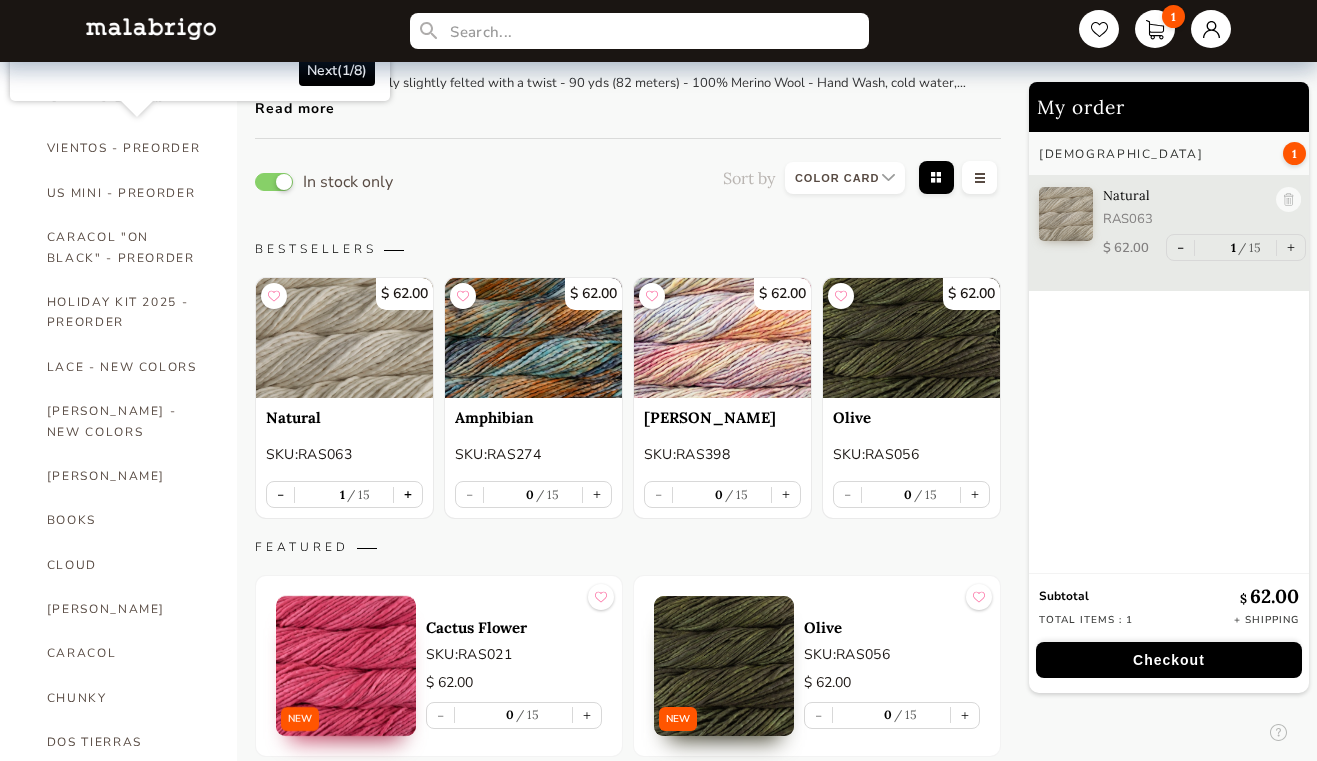 click on "+" at bounding box center [408, 494] 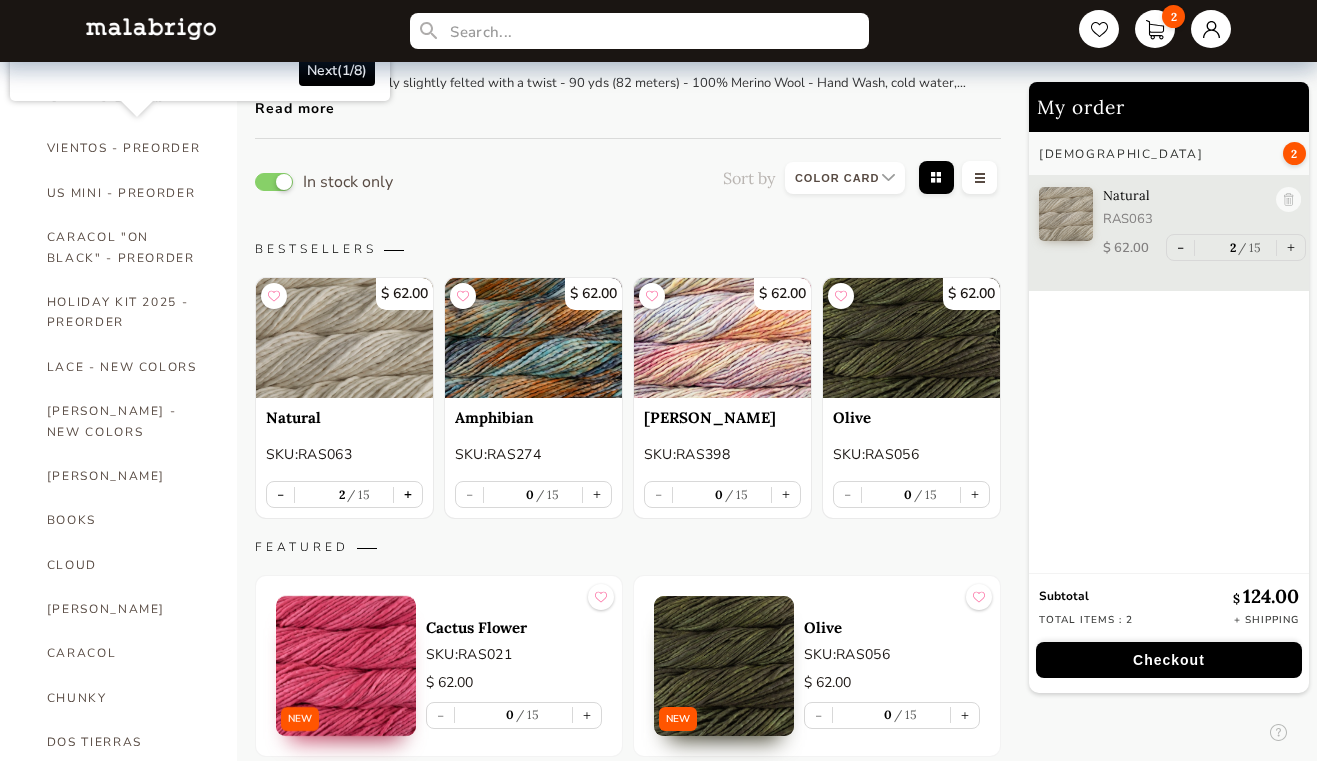 click on "+" at bounding box center [408, 494] 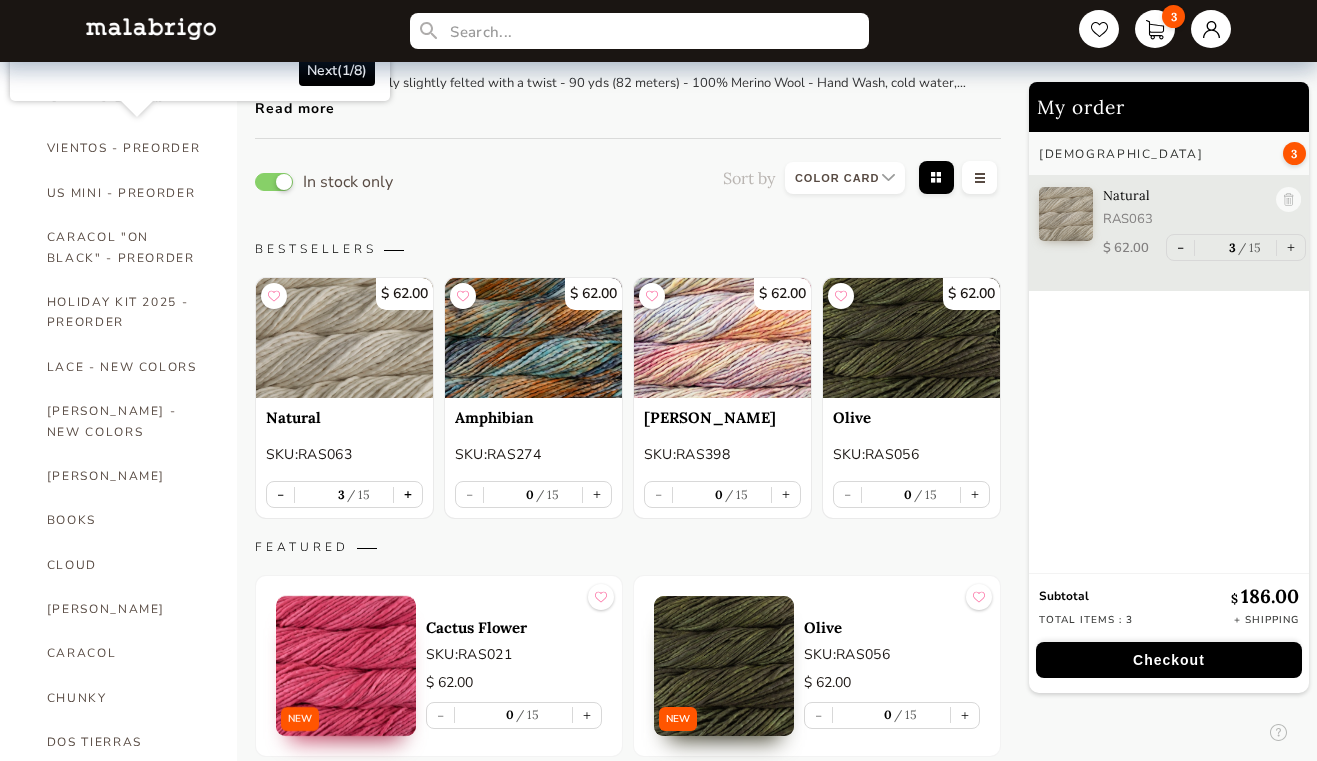 click on "+" at bounding box center (408, 494) 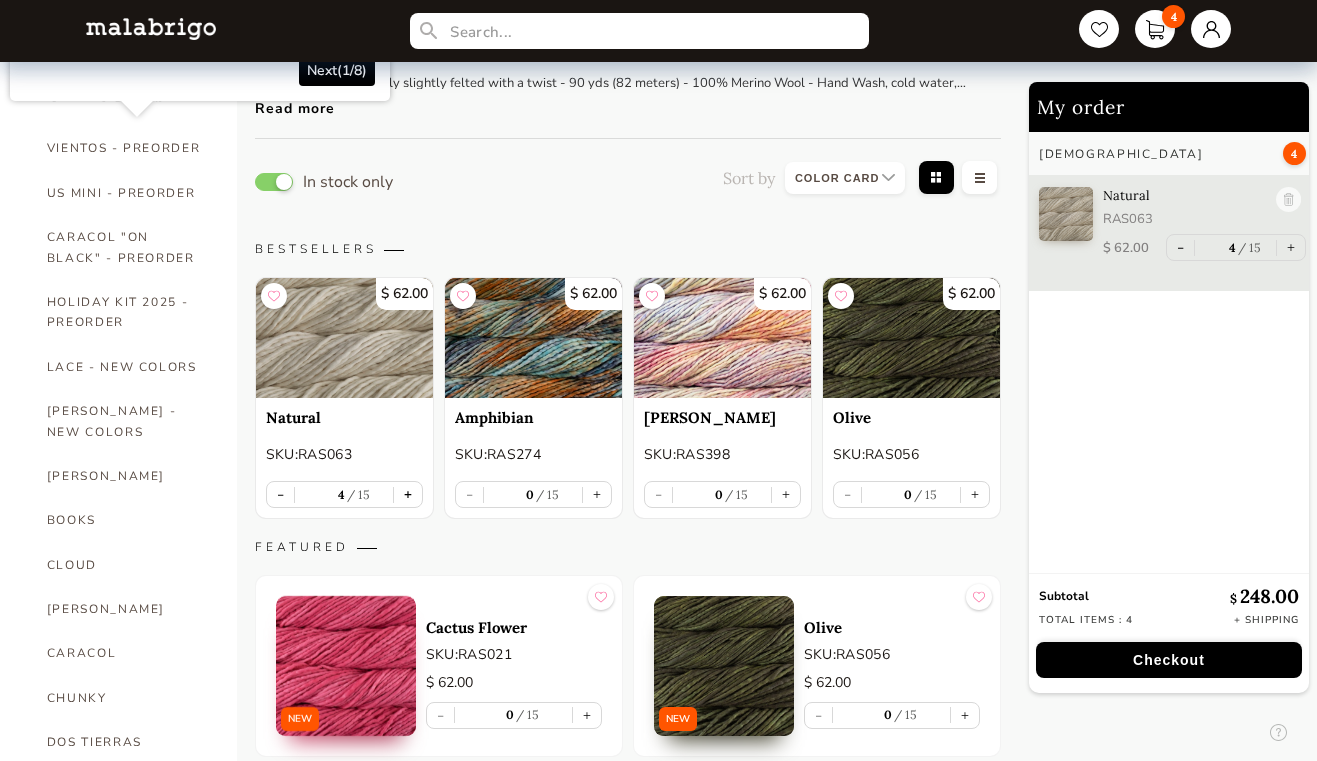 click on "+" at bounding box center (408, 494) 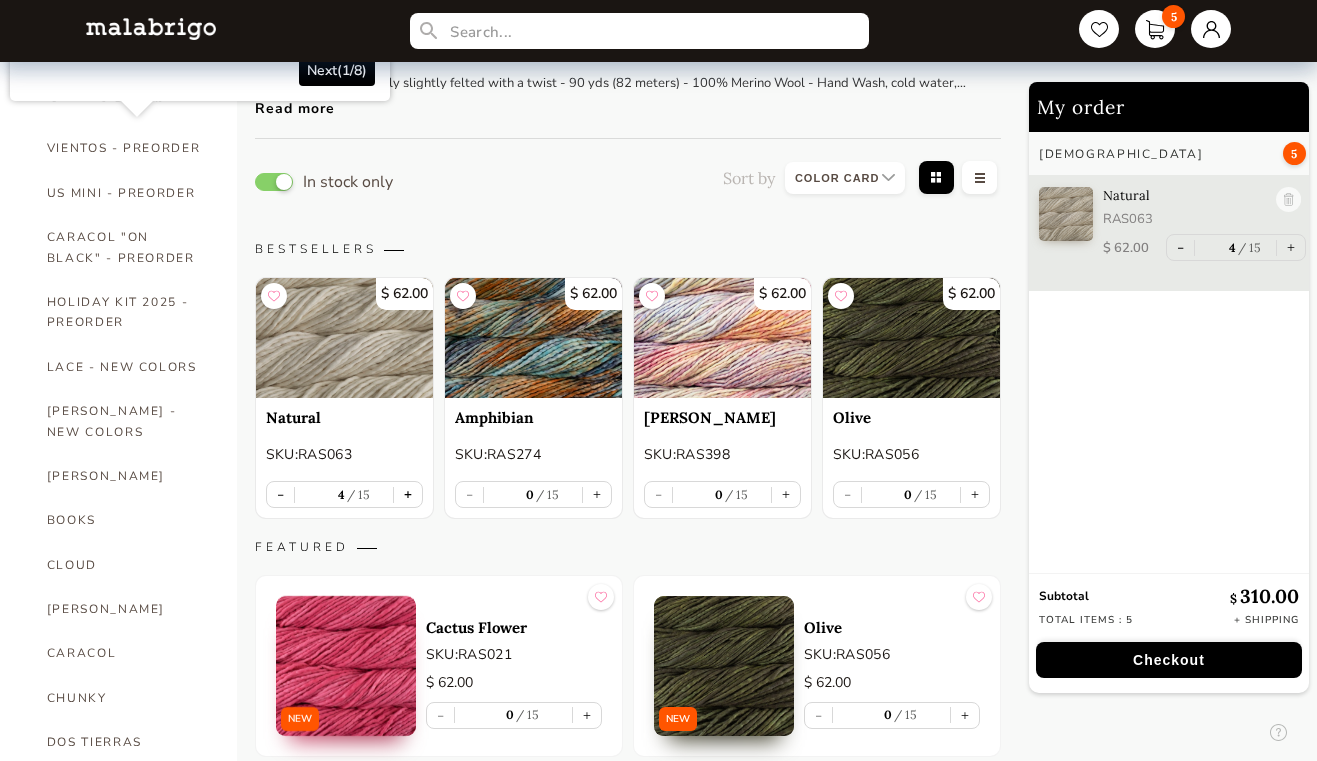 type on "5" 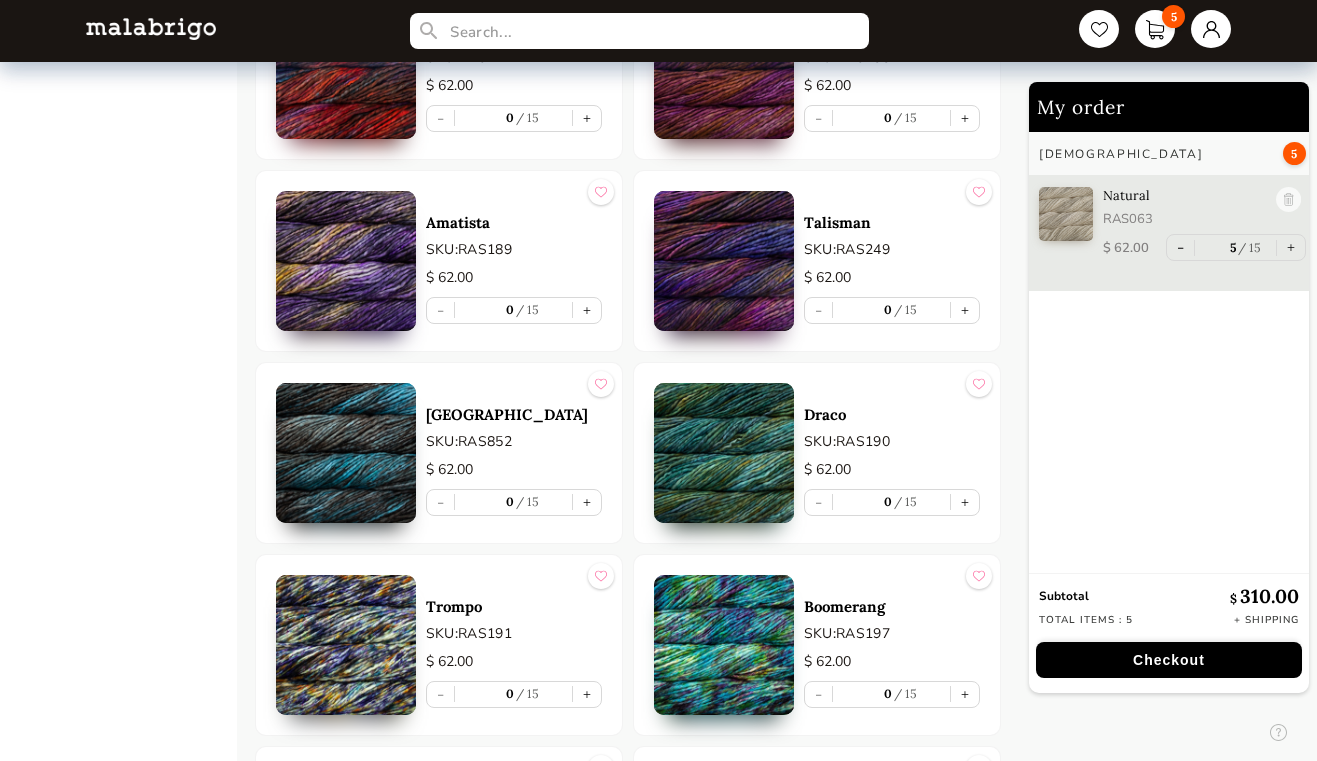 scroll, scrollTop: 2826, scrollLeft: 0, axis: vertical 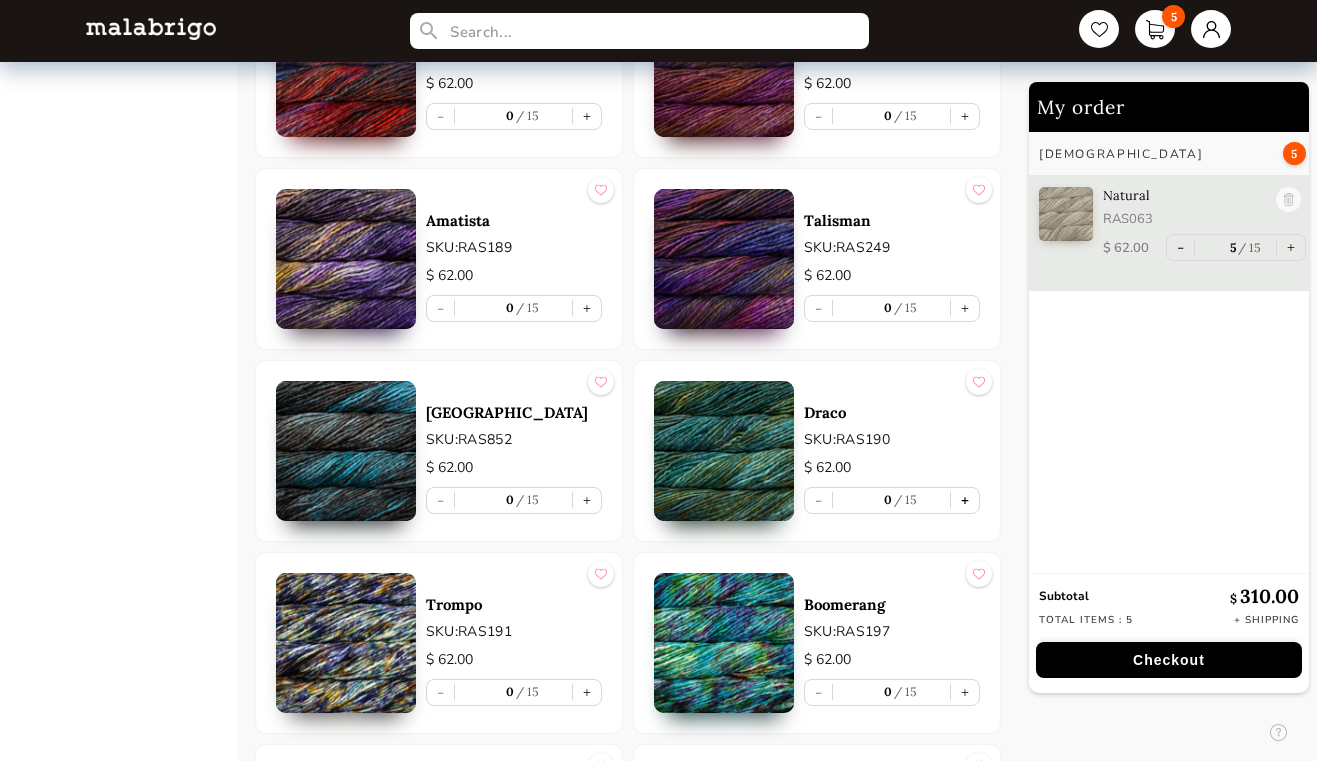 click on "+" at bounding box center (965, 500) 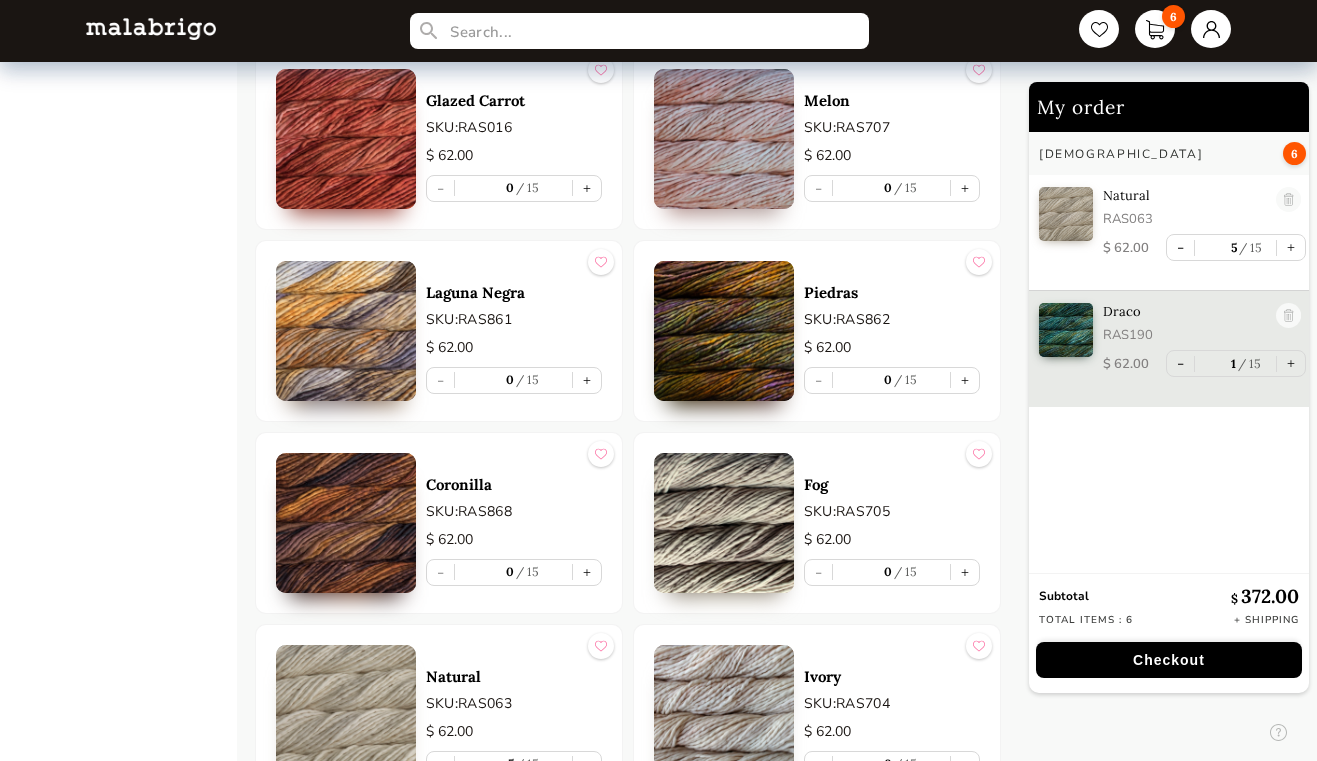 scroll, scrollTop: 7555, scrollLeft: 0, axis: vertical 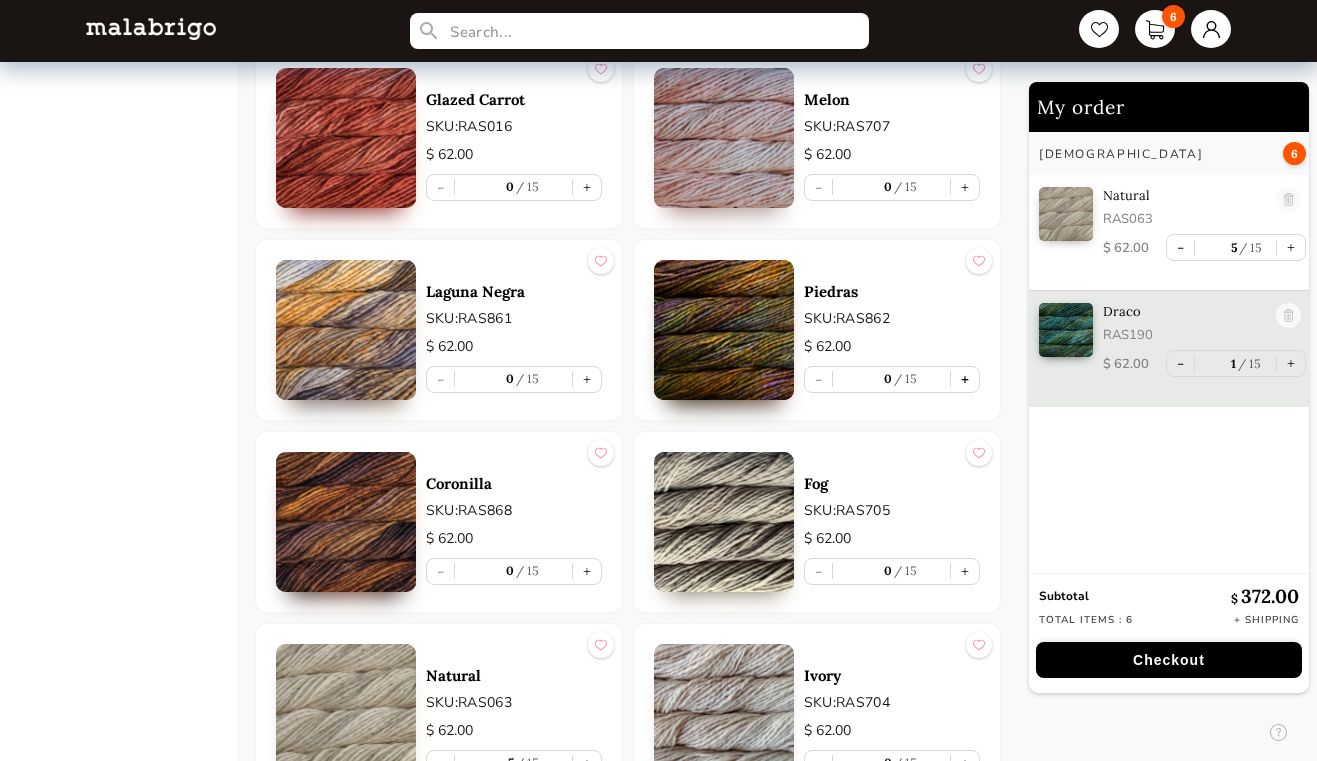 click on "+" at bounding box center [965, 379] 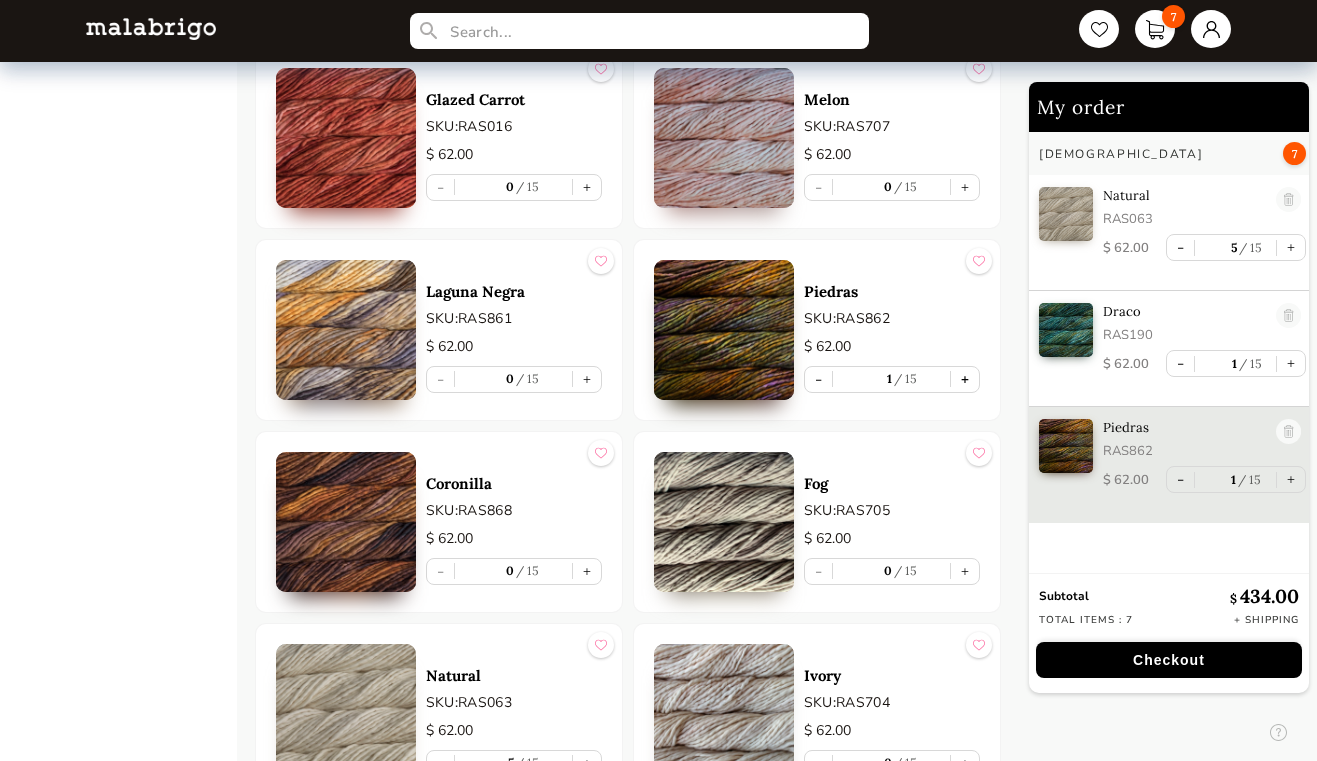 click on "+" at bounding box center [965, 379] 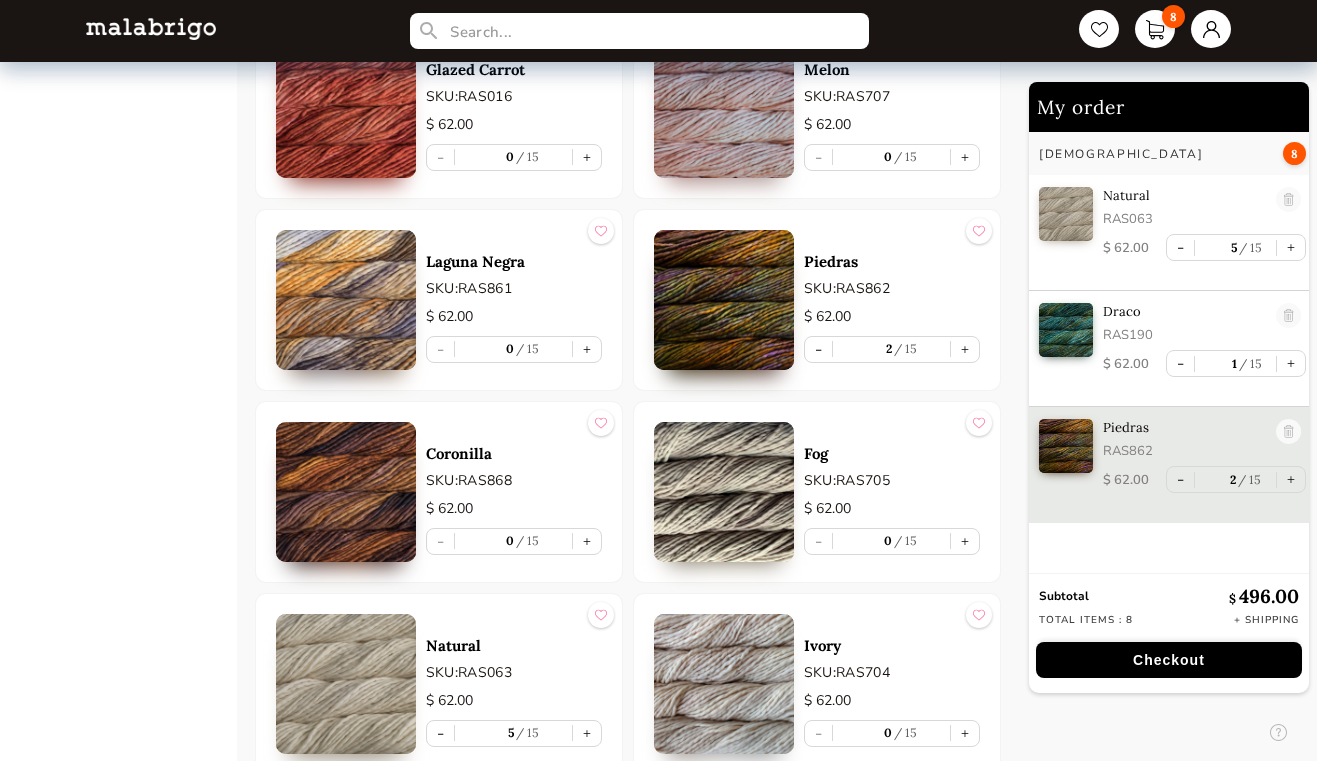 scroll, scrollTop: 7616, scrollLeft: 0, axis: vertical 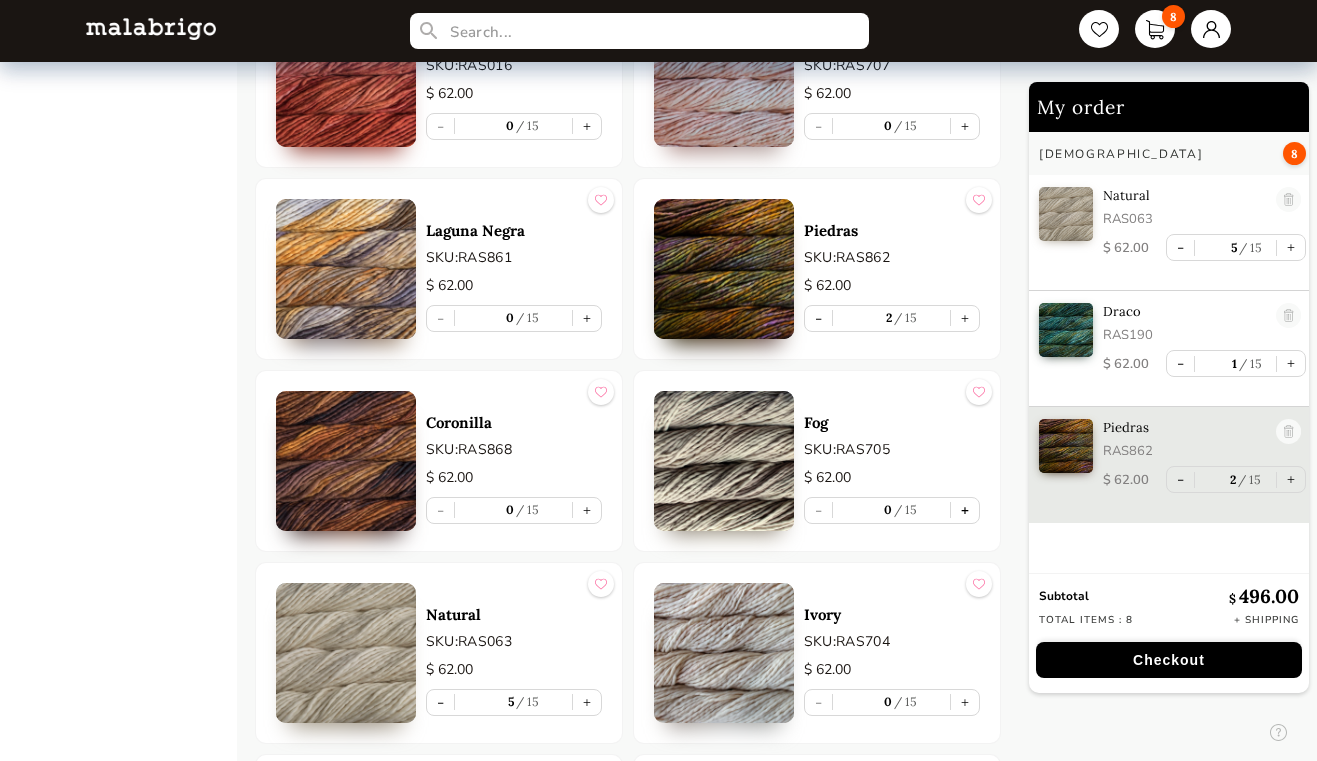 click on "+" at bounding box center (965, 510) 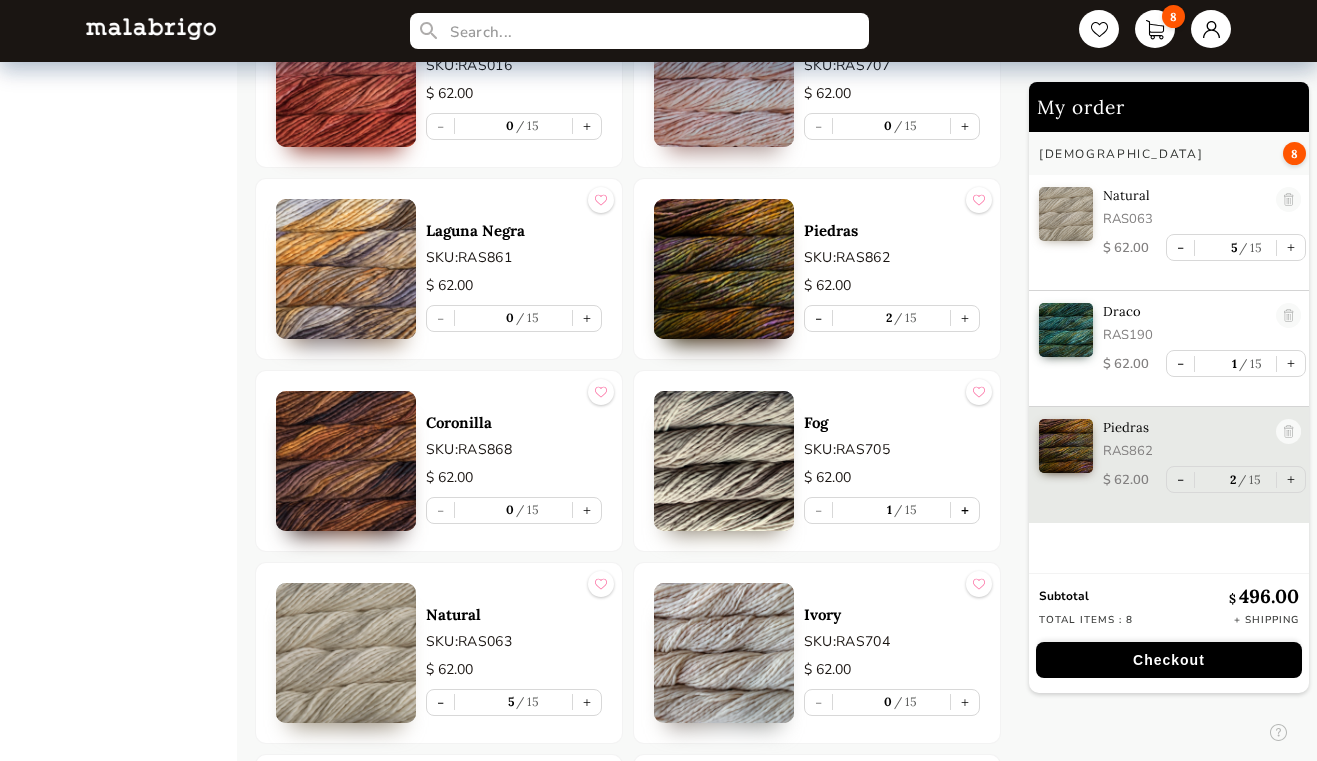 scroll, scrollTop: 7, scrollLeft: 0, axis: vertical 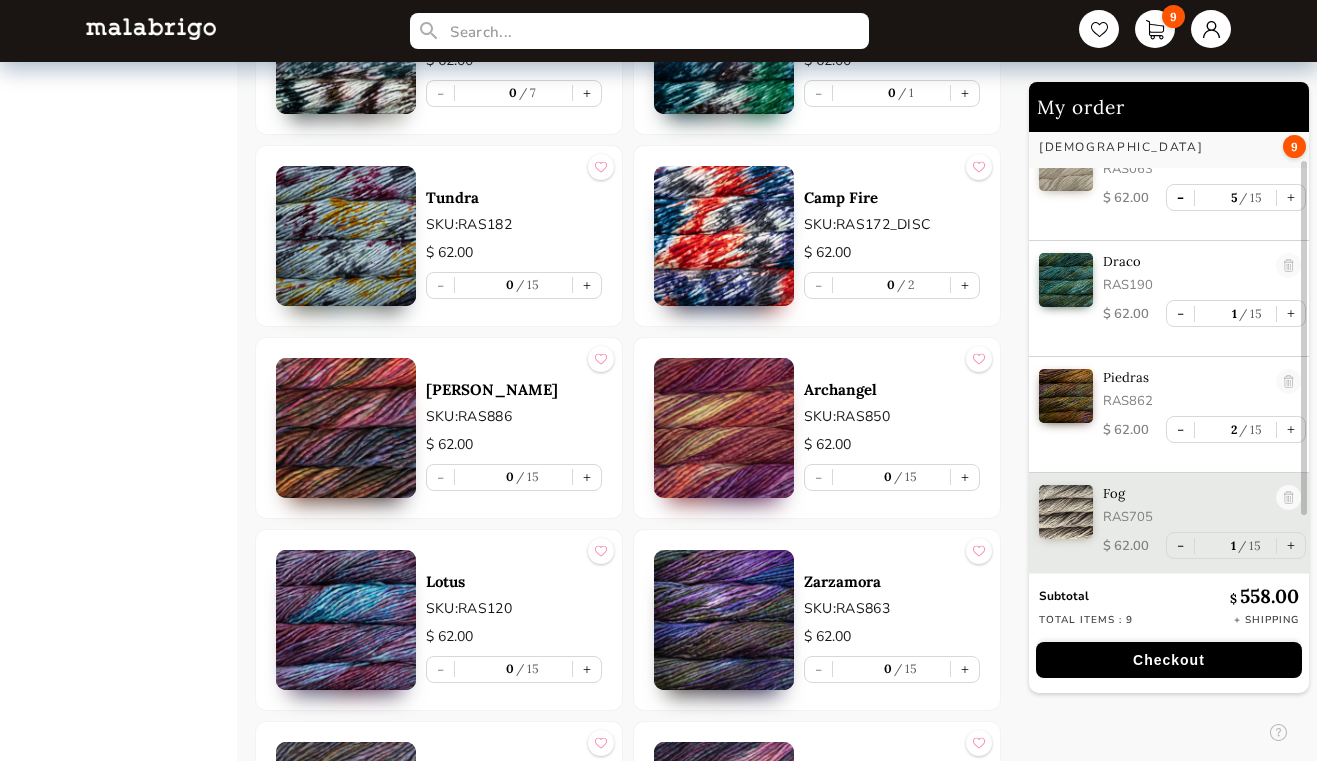 click on "-" at bounding box center [1180, 197] 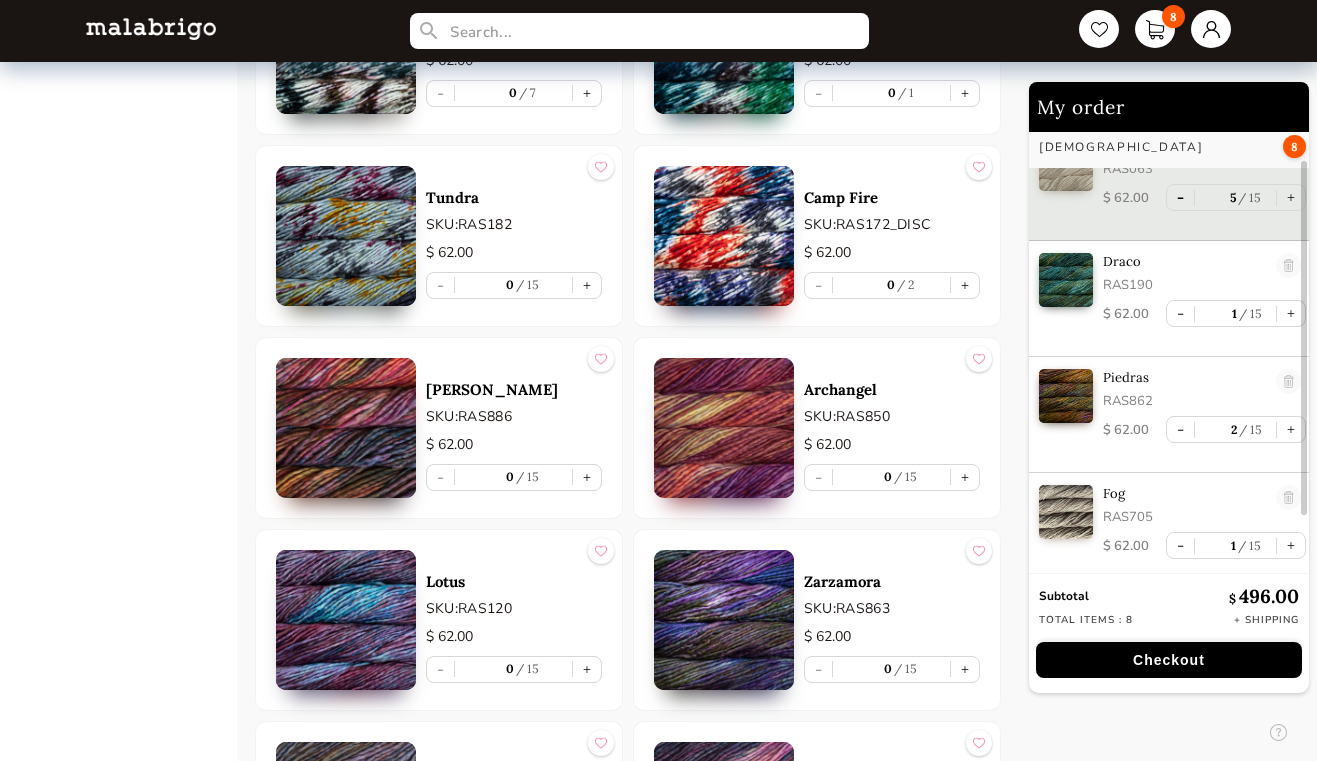 type on "4" 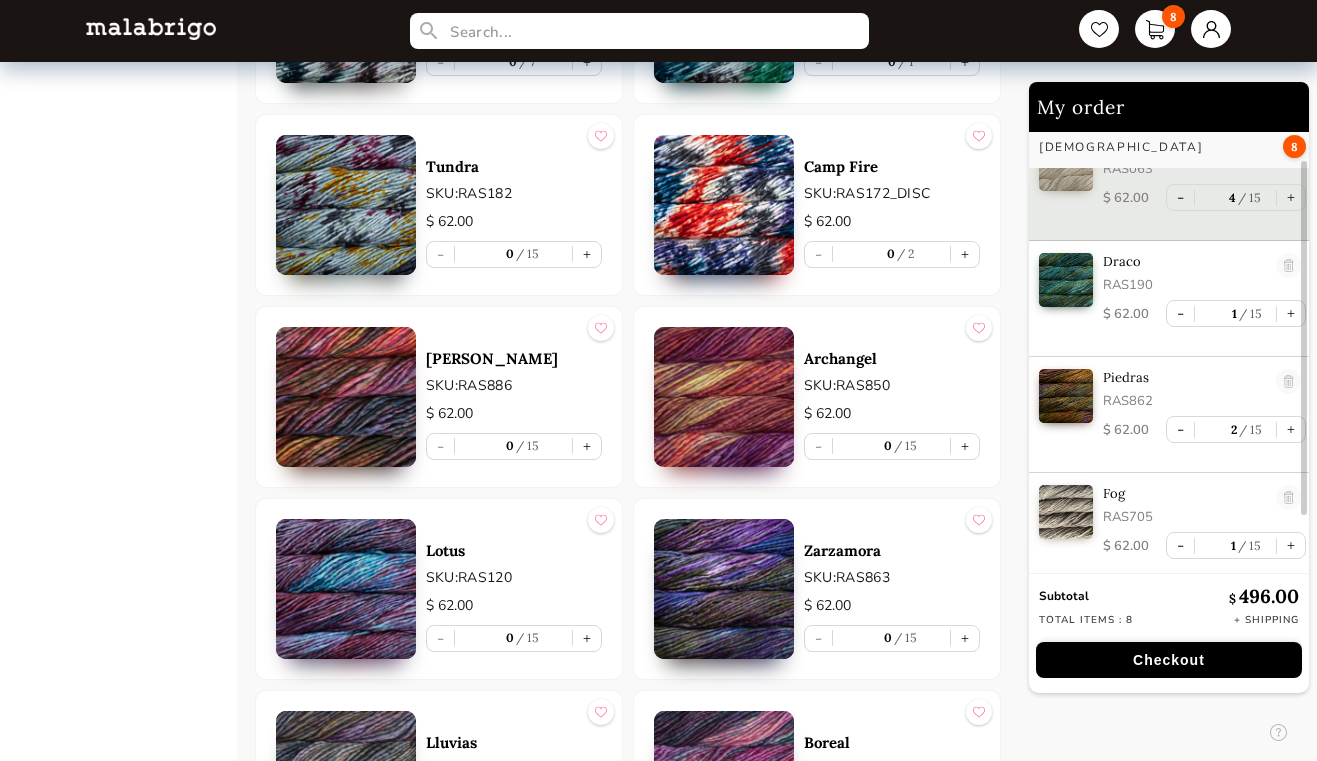 scroll, scrollTop: 9607, scrollLeft: 0, axis: vertical 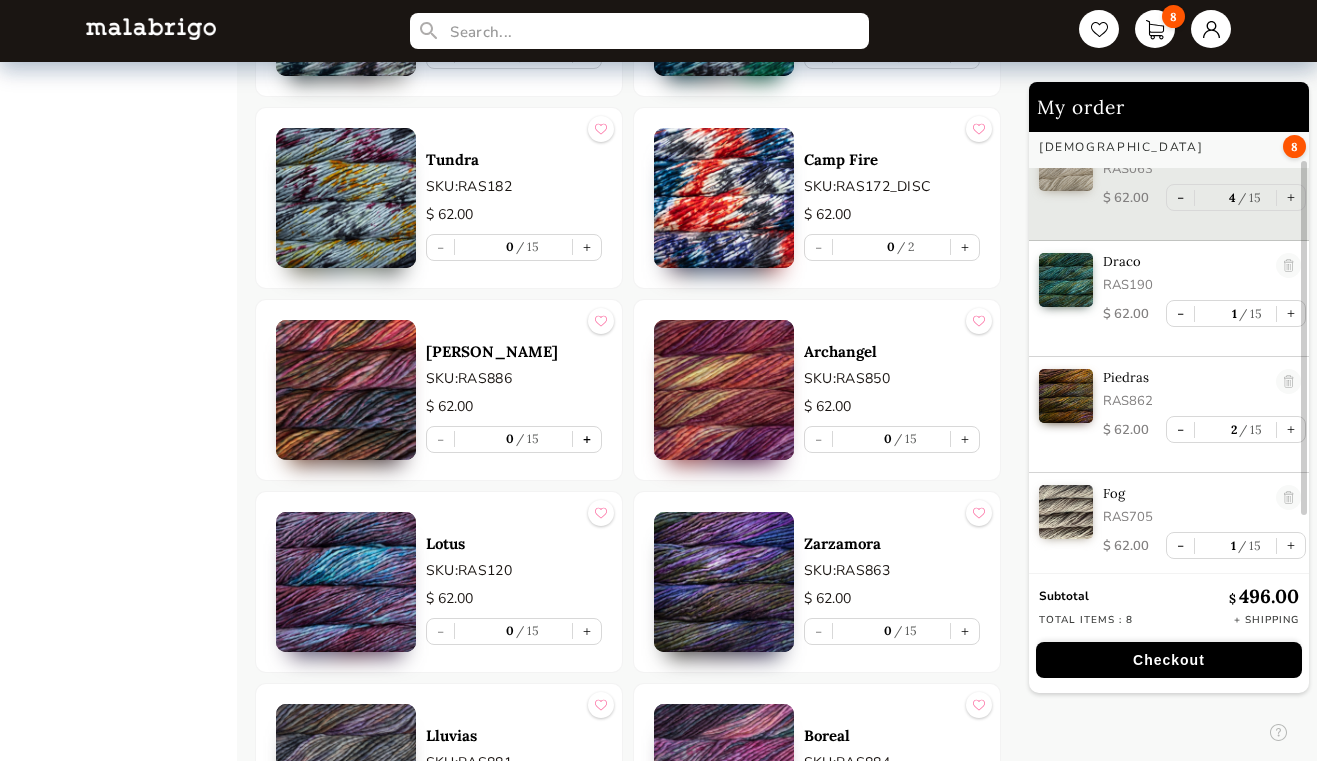 click on "+" at bounding box center (587, 439) 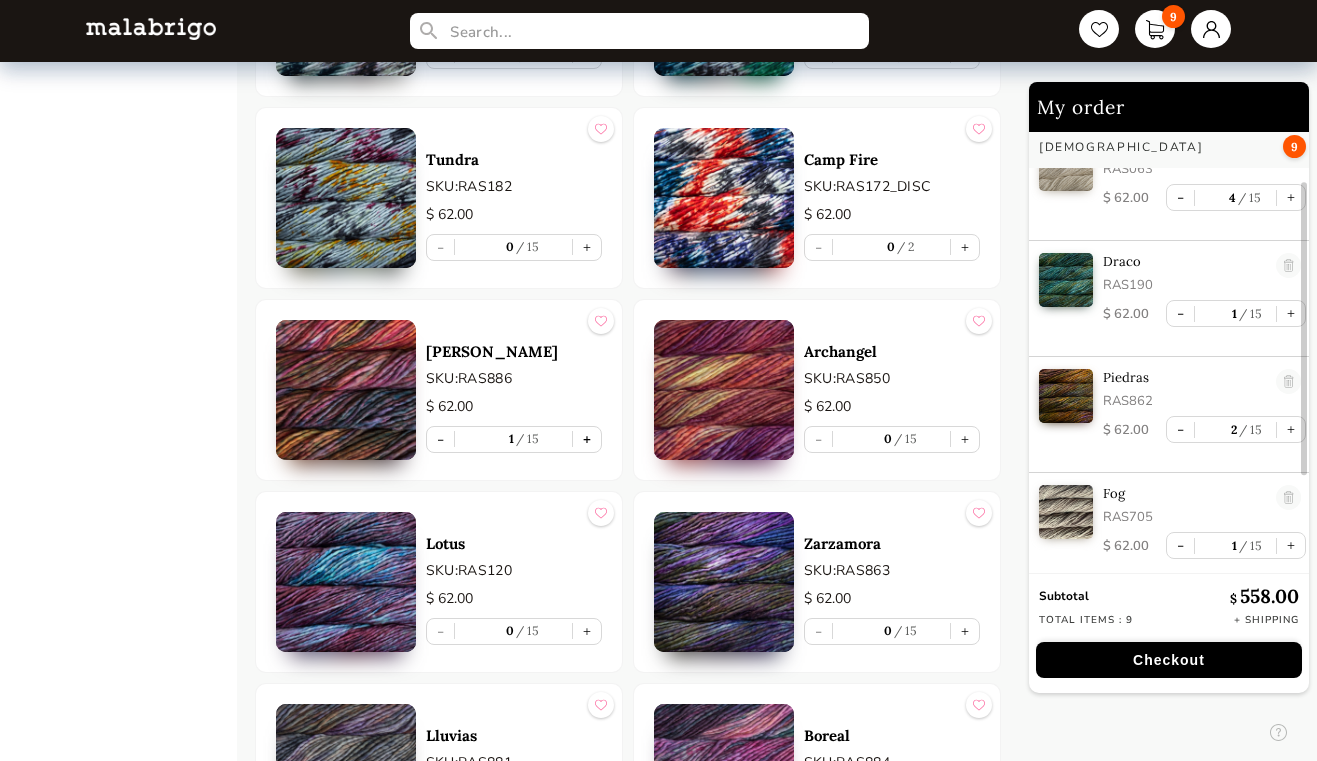 scroll, scrollTop: 159, scrollLeft: 0, axis: vertical 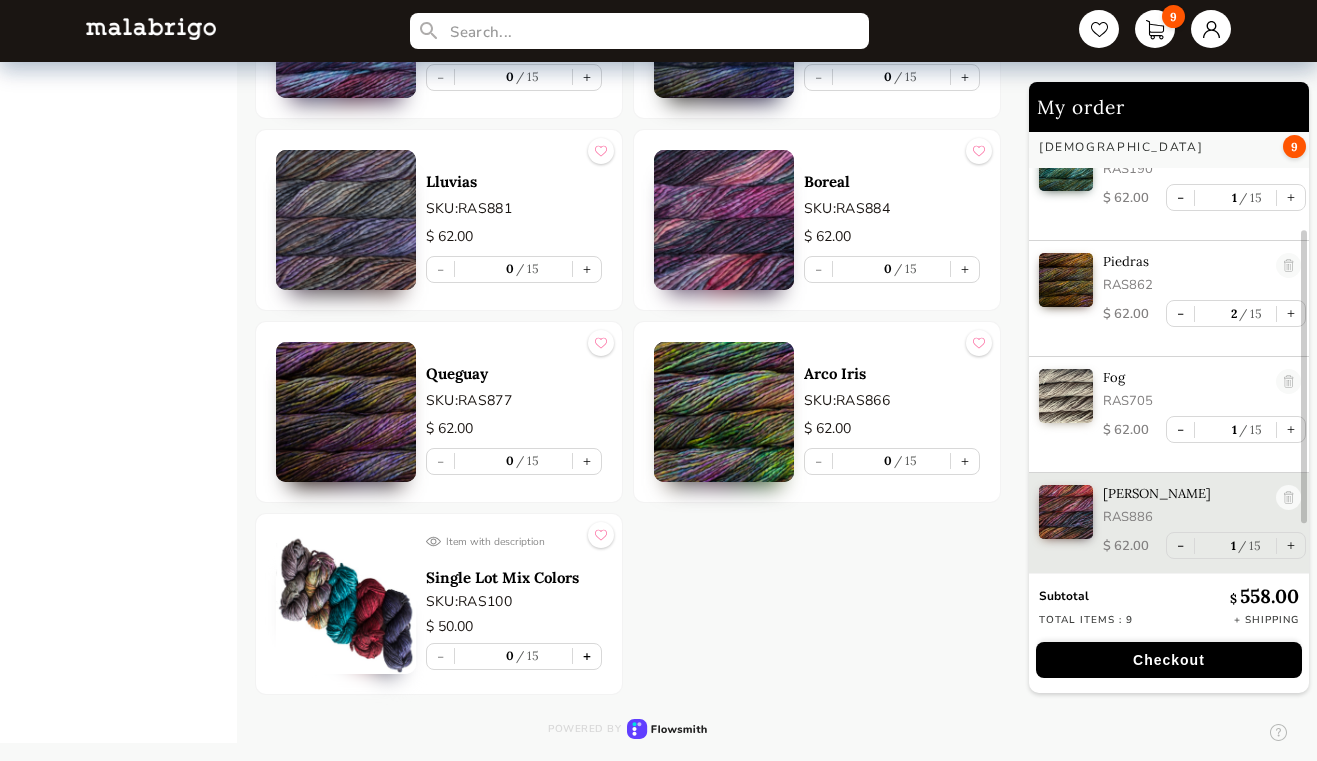 click on "+" at bounding box center [587, 656] 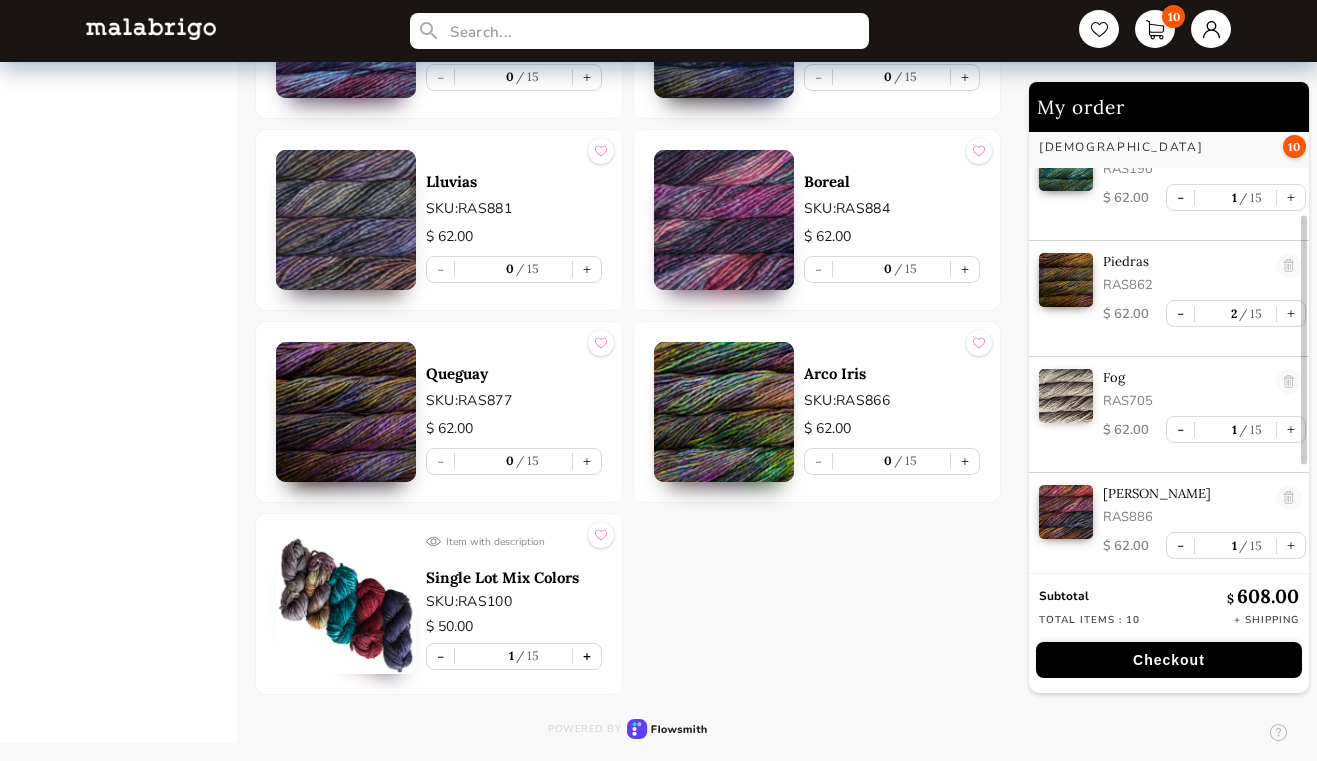 scroll, scrollTop: 275, scrollLeft: 0, axis: vertical 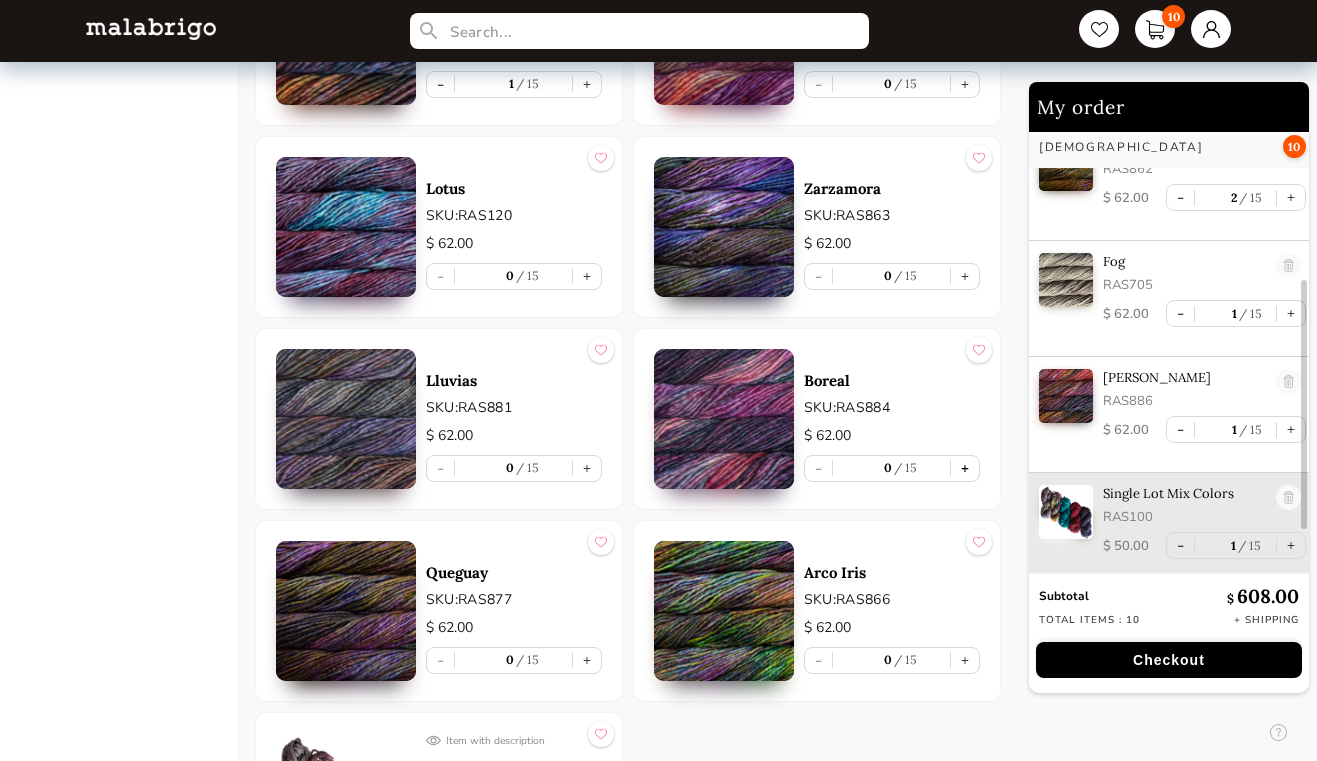 click on "+" at bounding box center [965, 468] 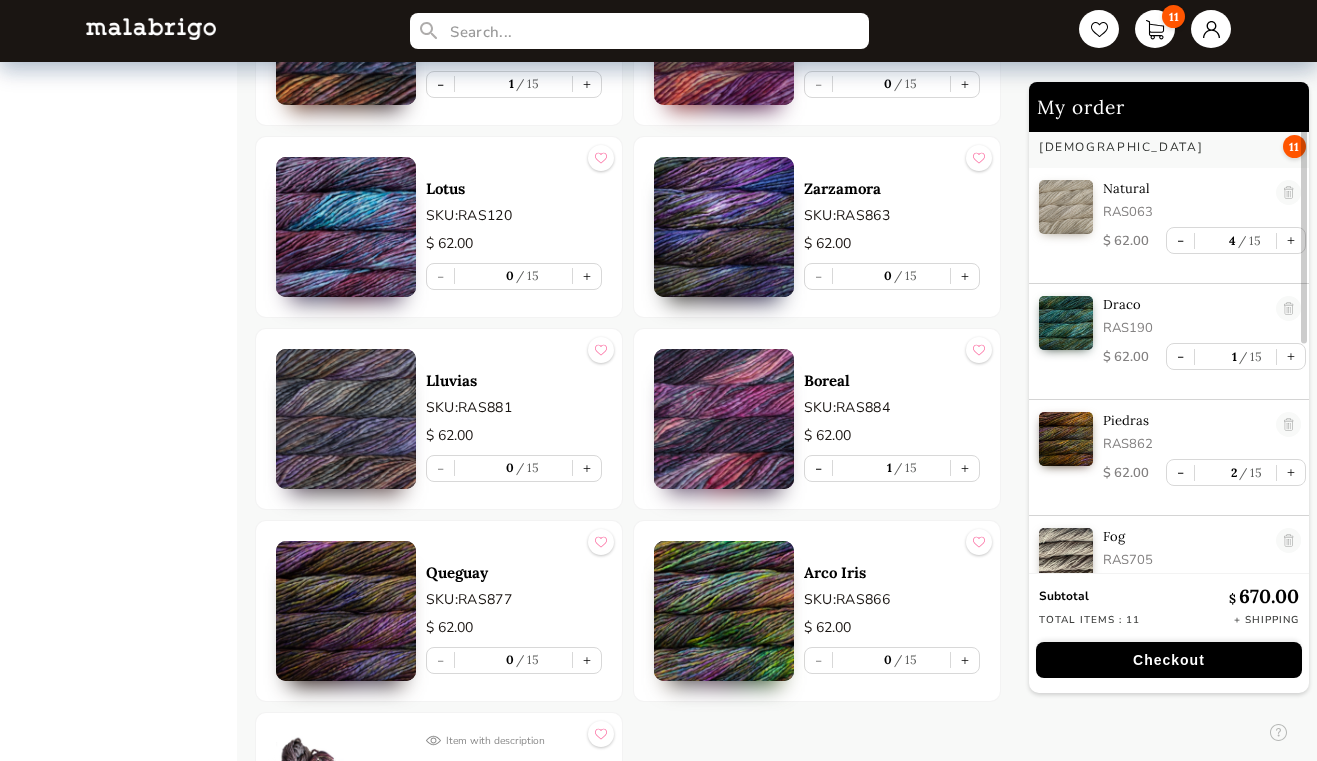 scroll, scrollTop: 0, scrollLeft: 0, axis: both 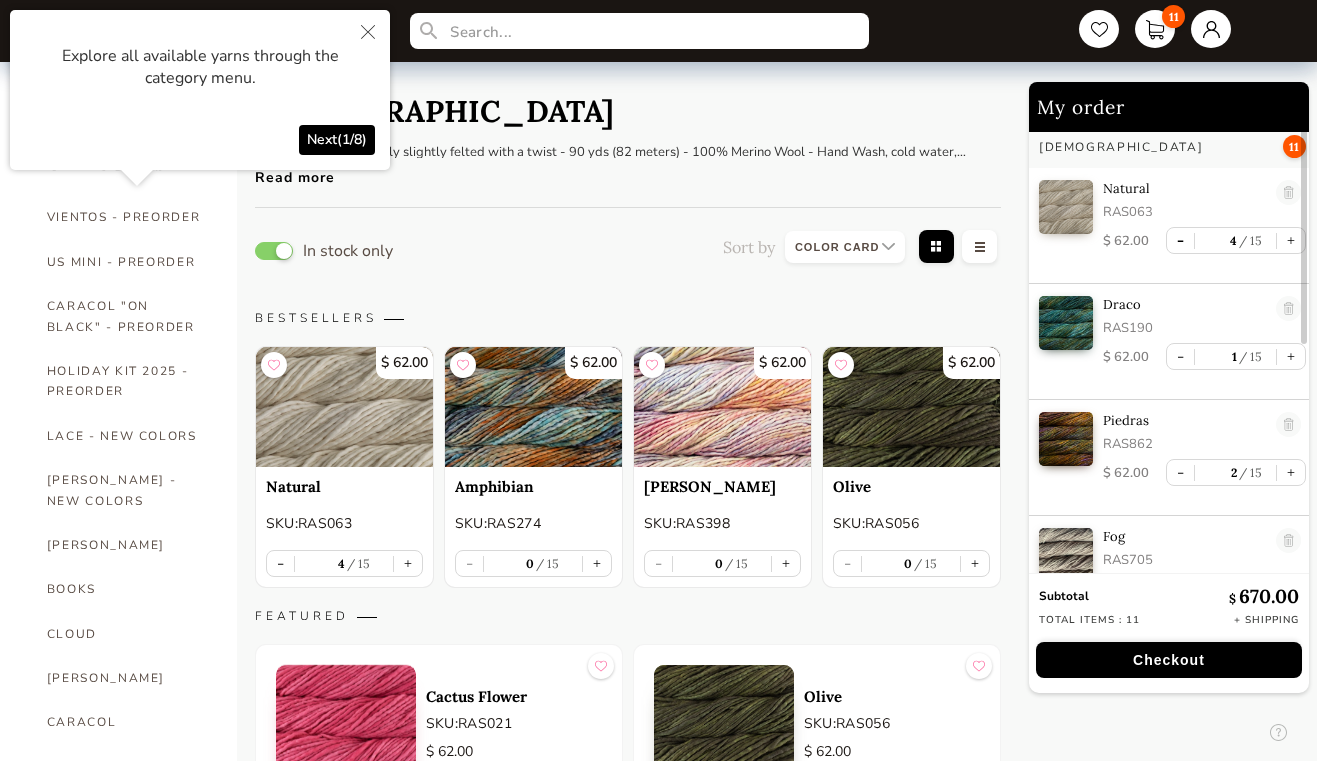 click on "-" at bounding box center [1180, 240] 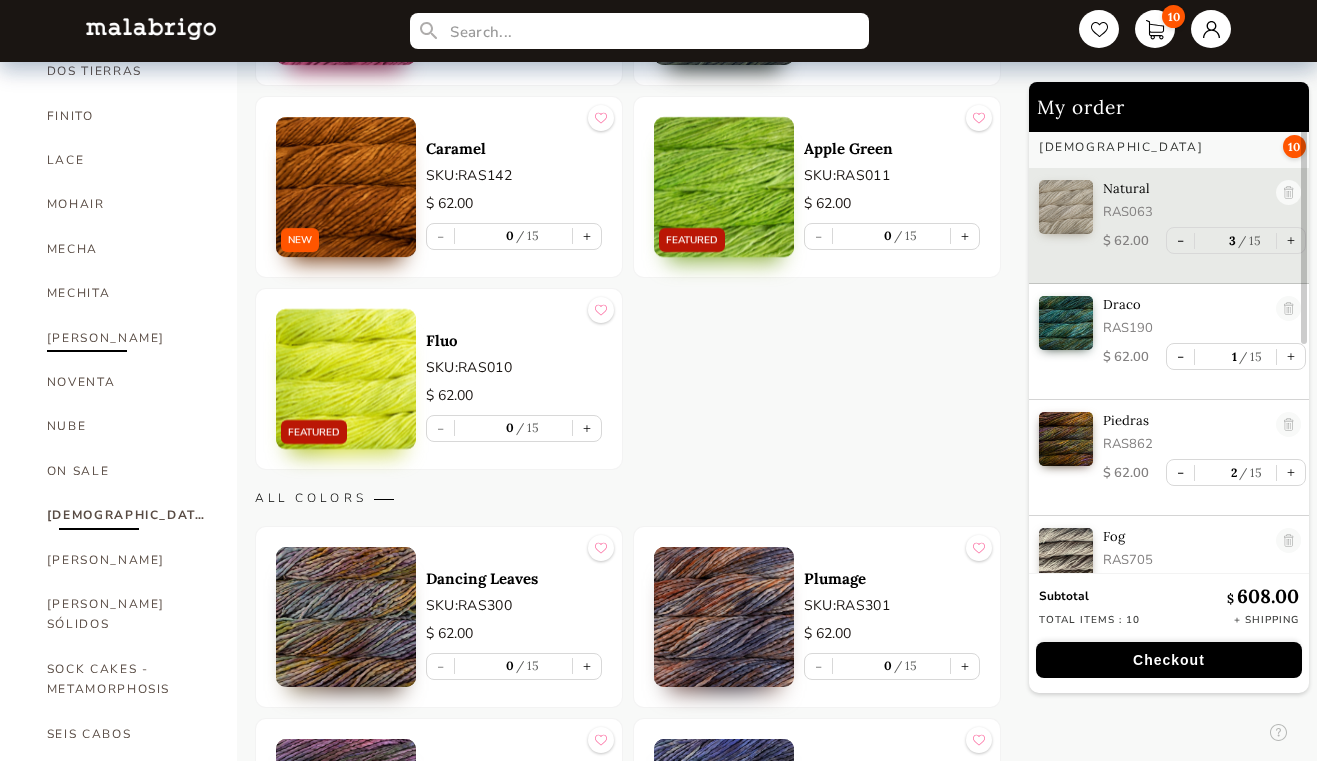 scroll, scrollTop: 776, scrollLeft: 0, axis: vertical 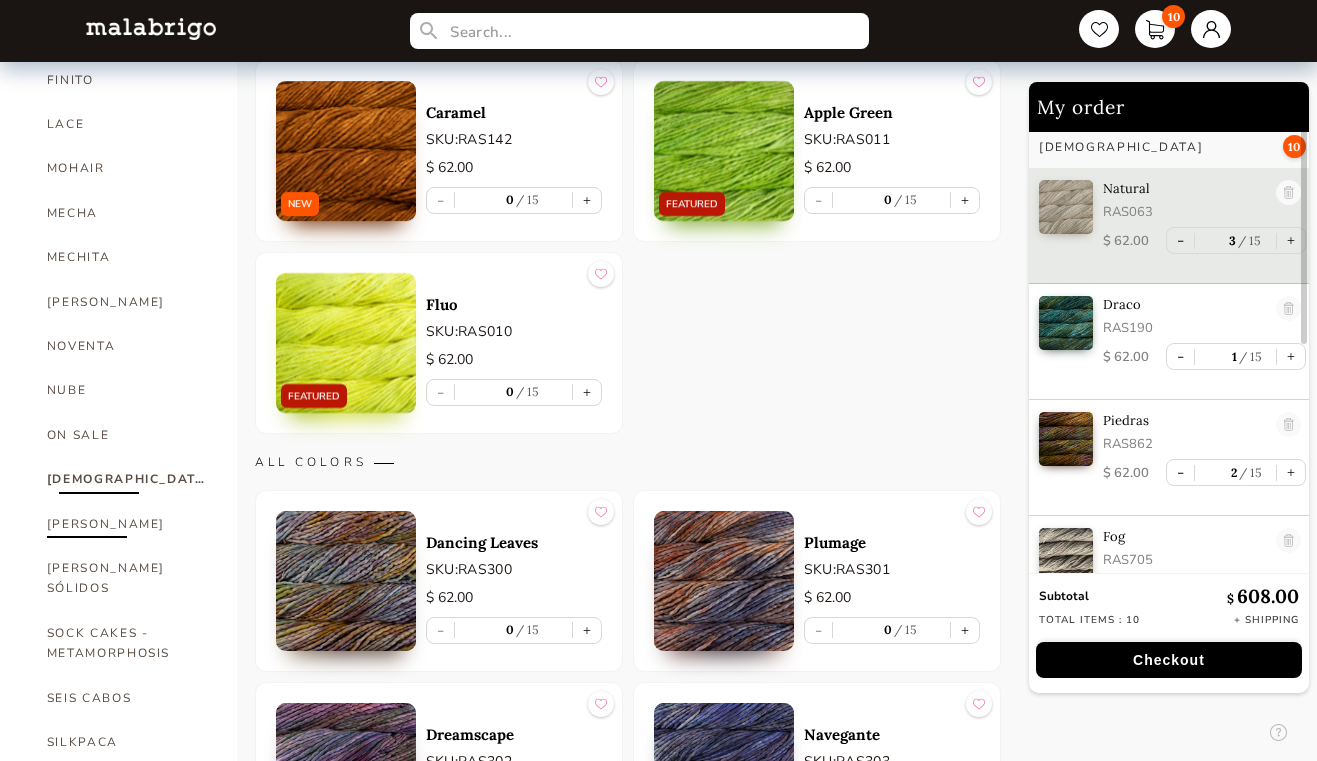 click on "[PERSON_NAME]" at bounding box center [127, 524] 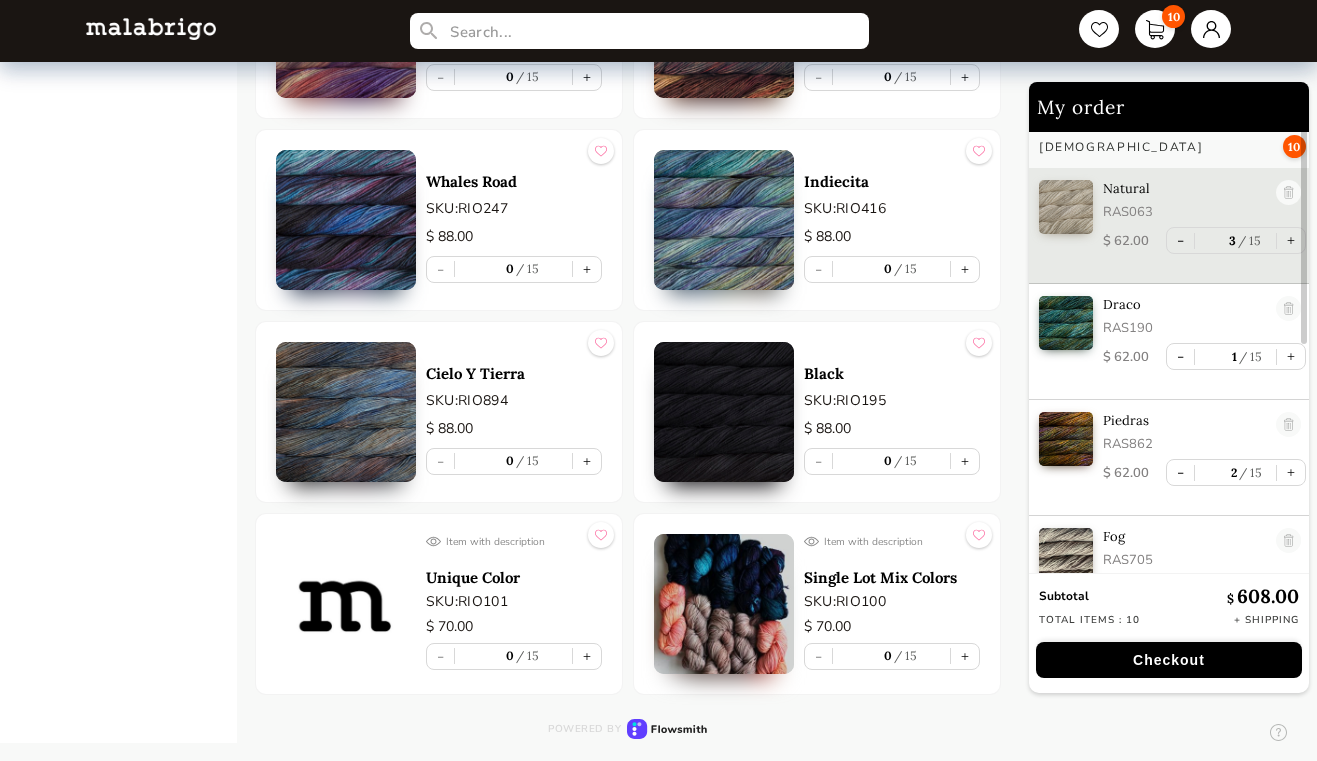 scroll, scrollTop: 10115, scrollLeft: 0, axis: vertical 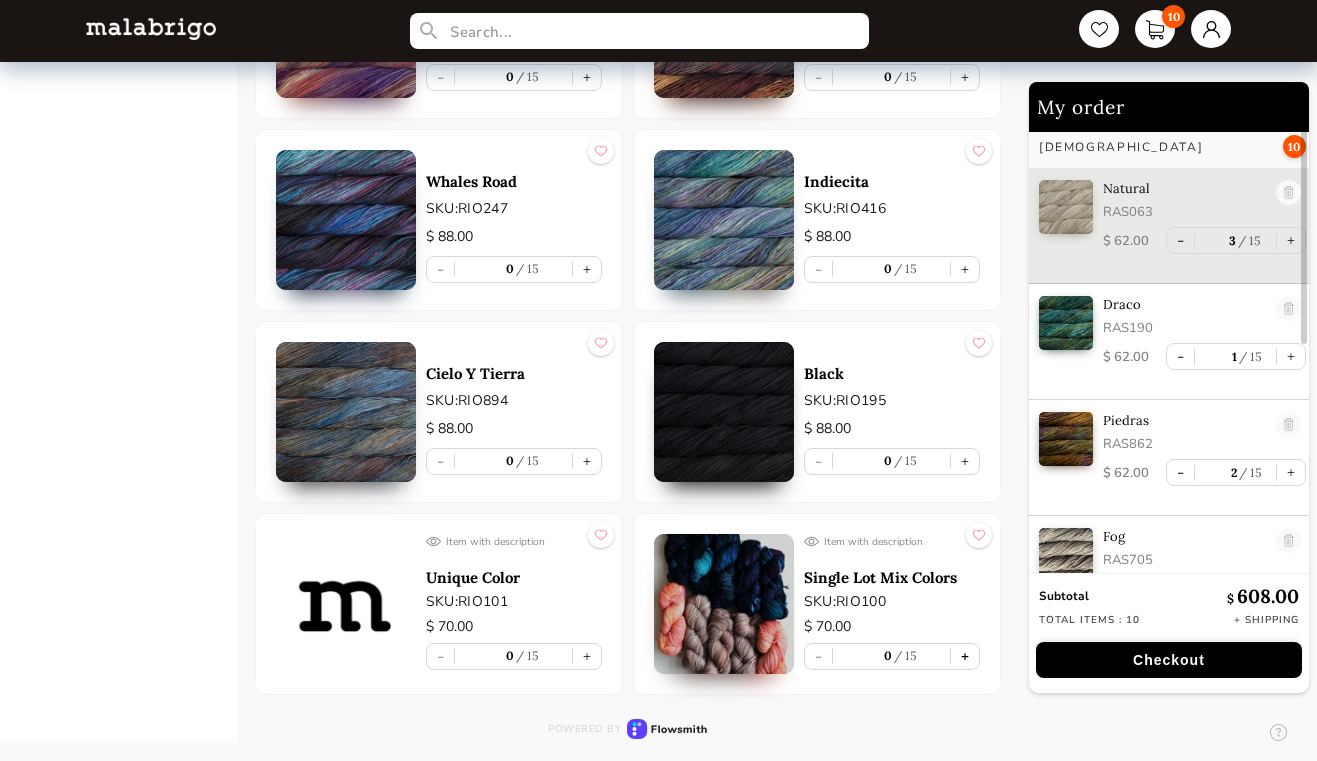 click on "+" at bounding box center [965, 656] 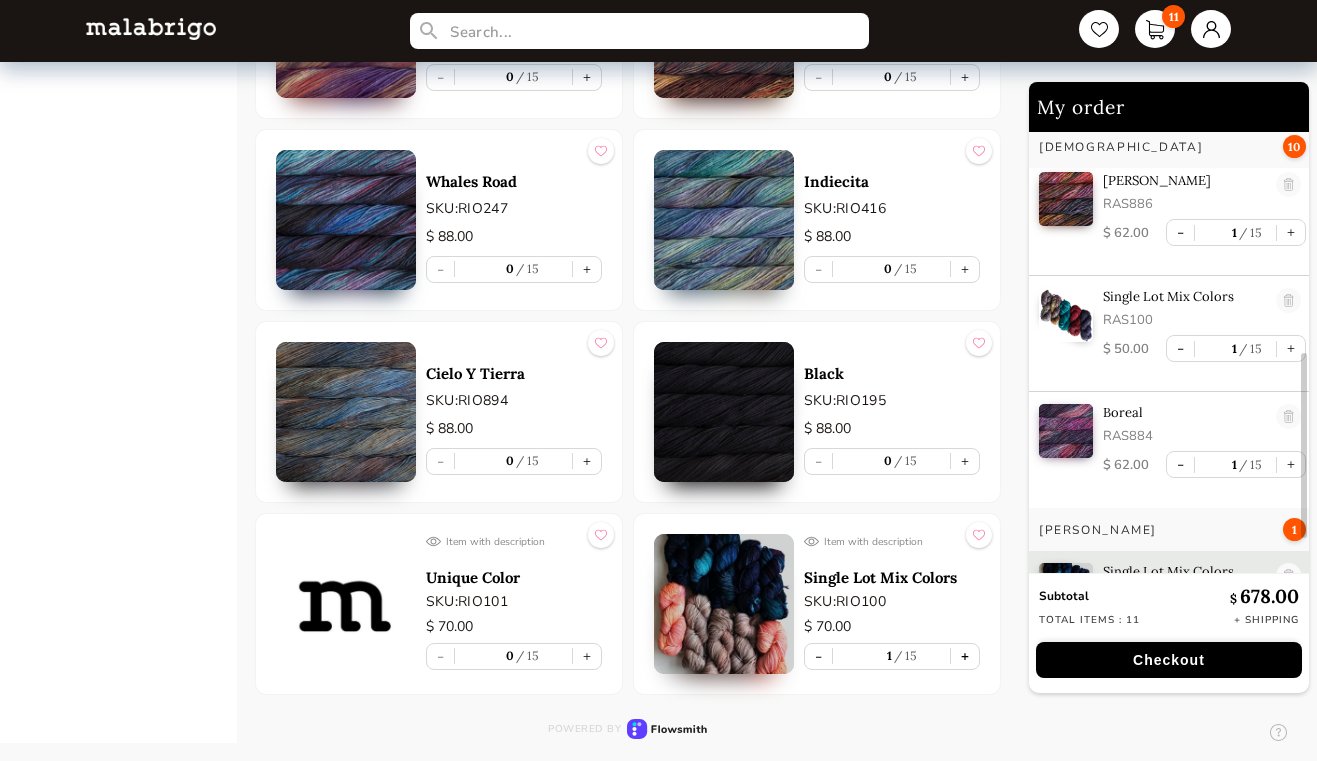 scroll, scrollTop: 550, scrollLeft: 0, axis: vertical 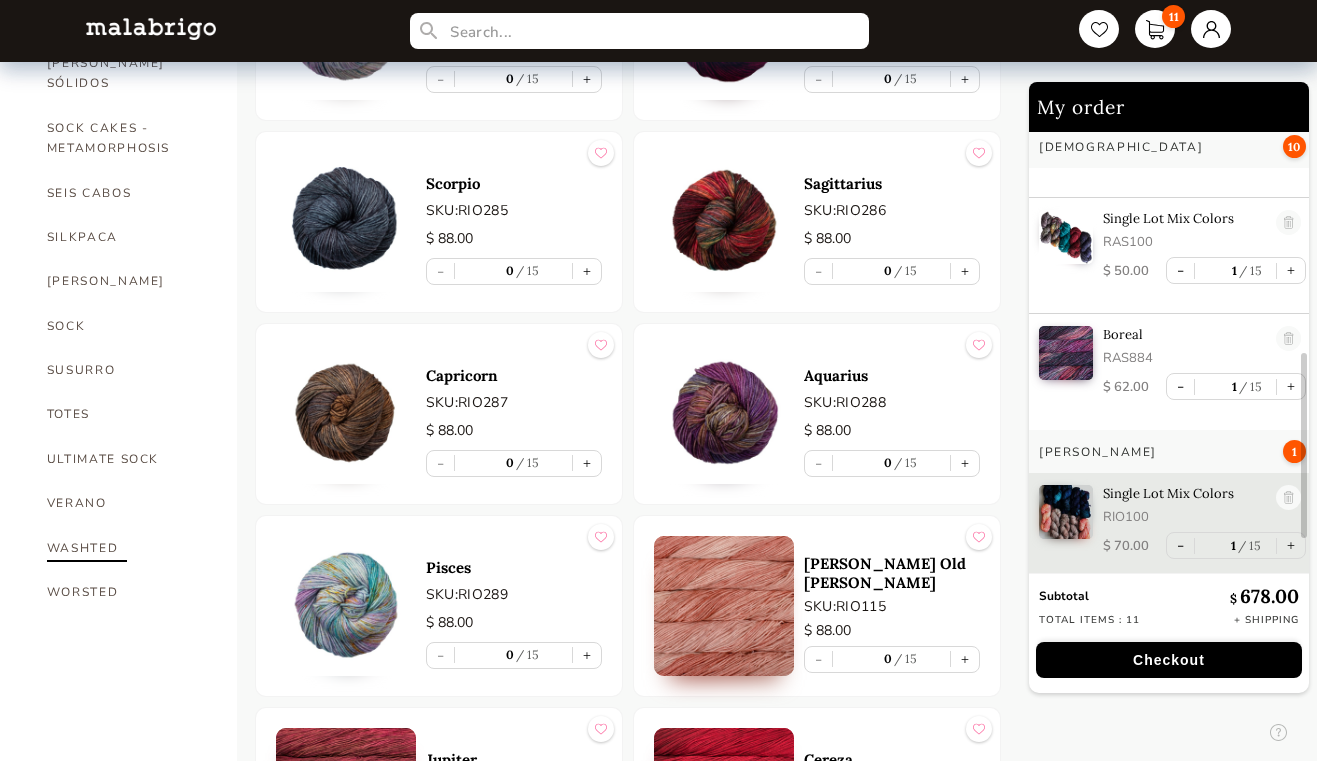 click on "WASHTED" at bounding box center [127, 548] 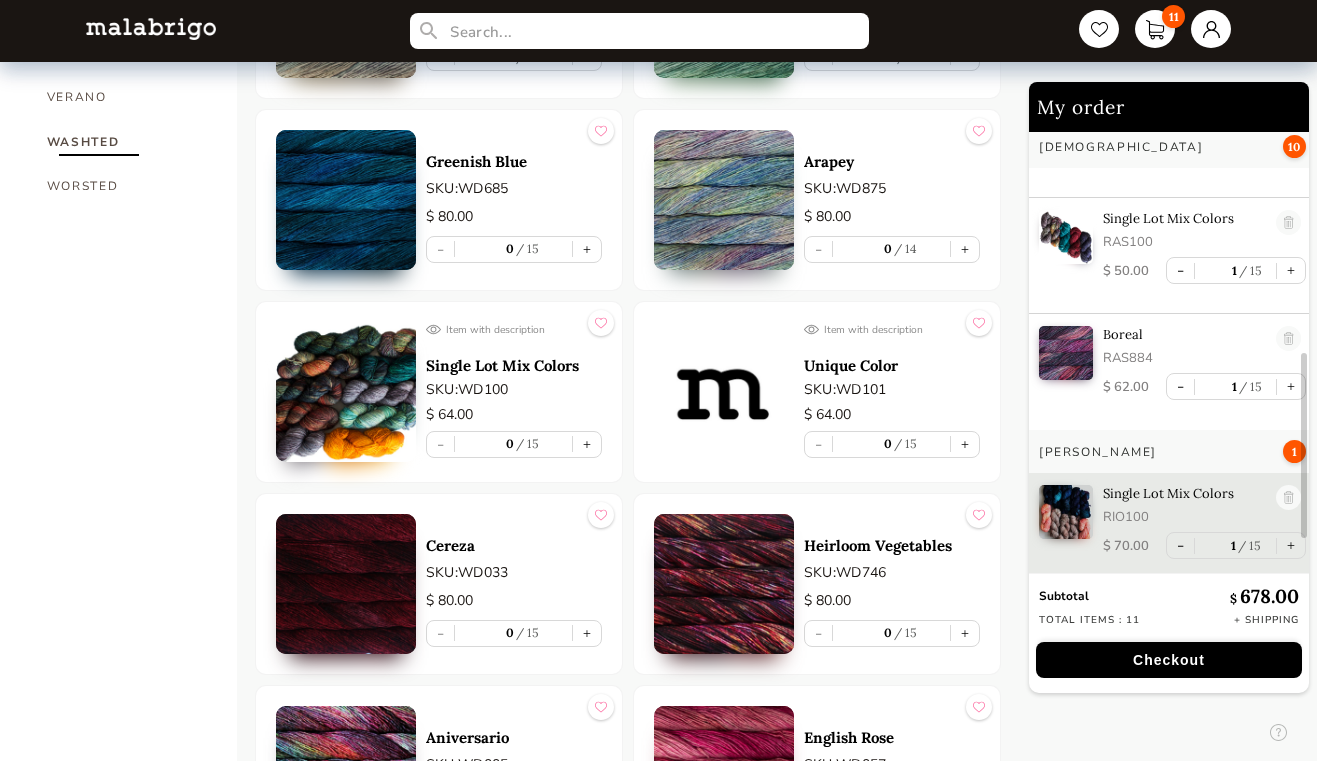 scroll, scrollTop: 1781, scrollLeft: 0, axis: vertical 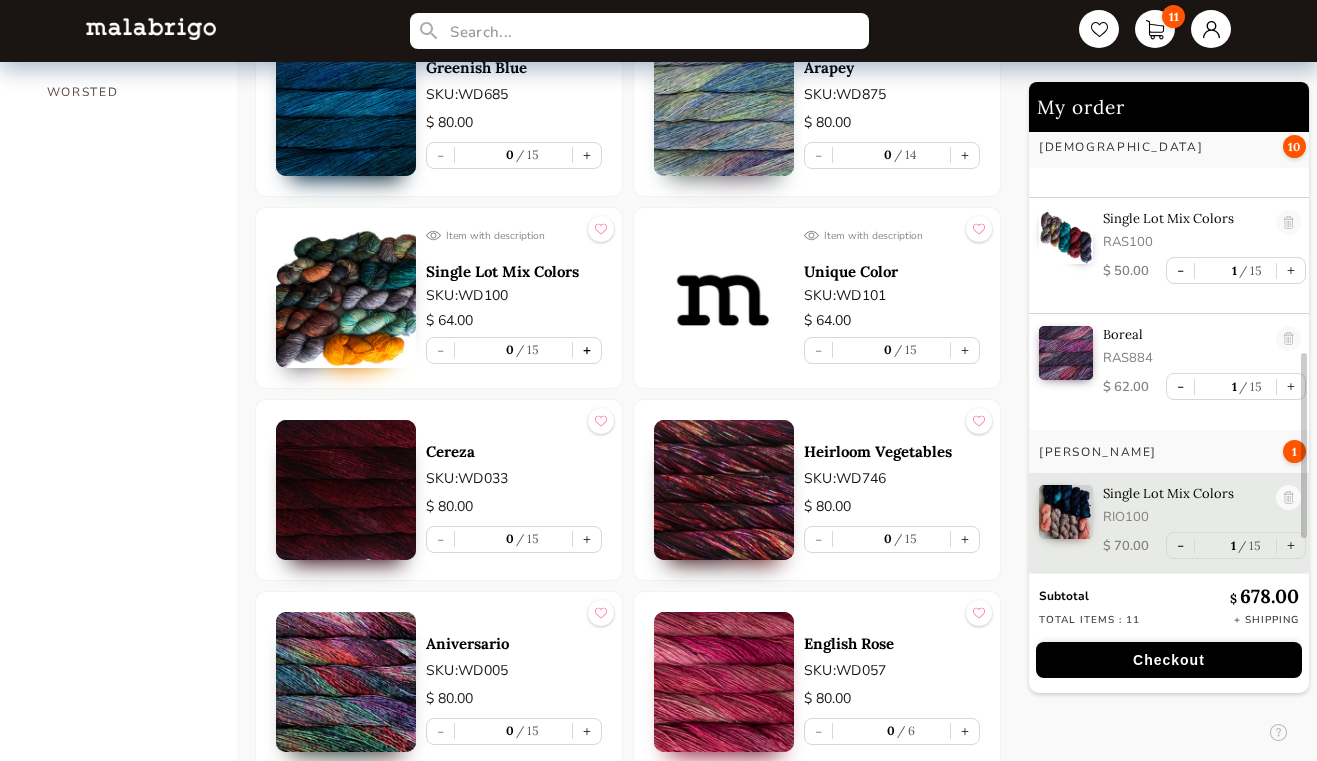 click on "+" at bounding box center [587, 350] 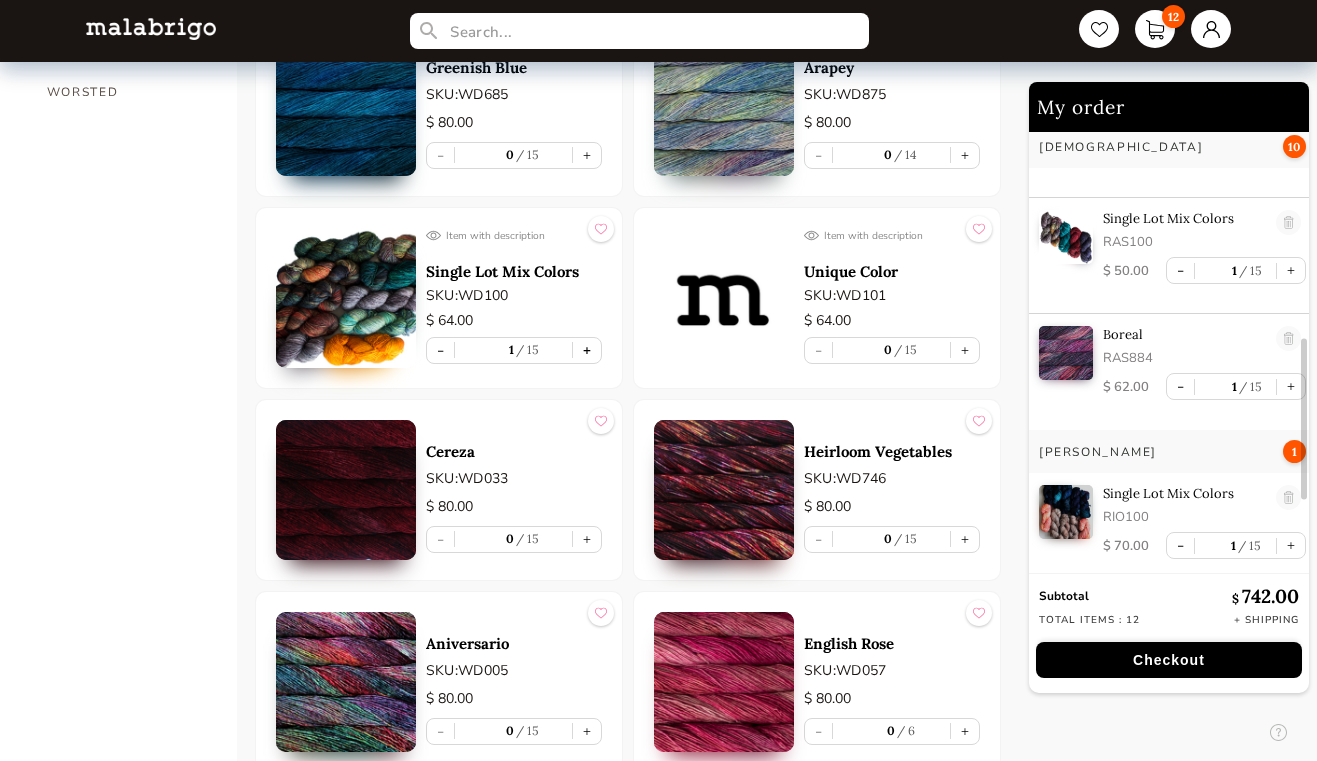 scroll, scrollTop: 709, scrollLeft: 0, axis: vertical 